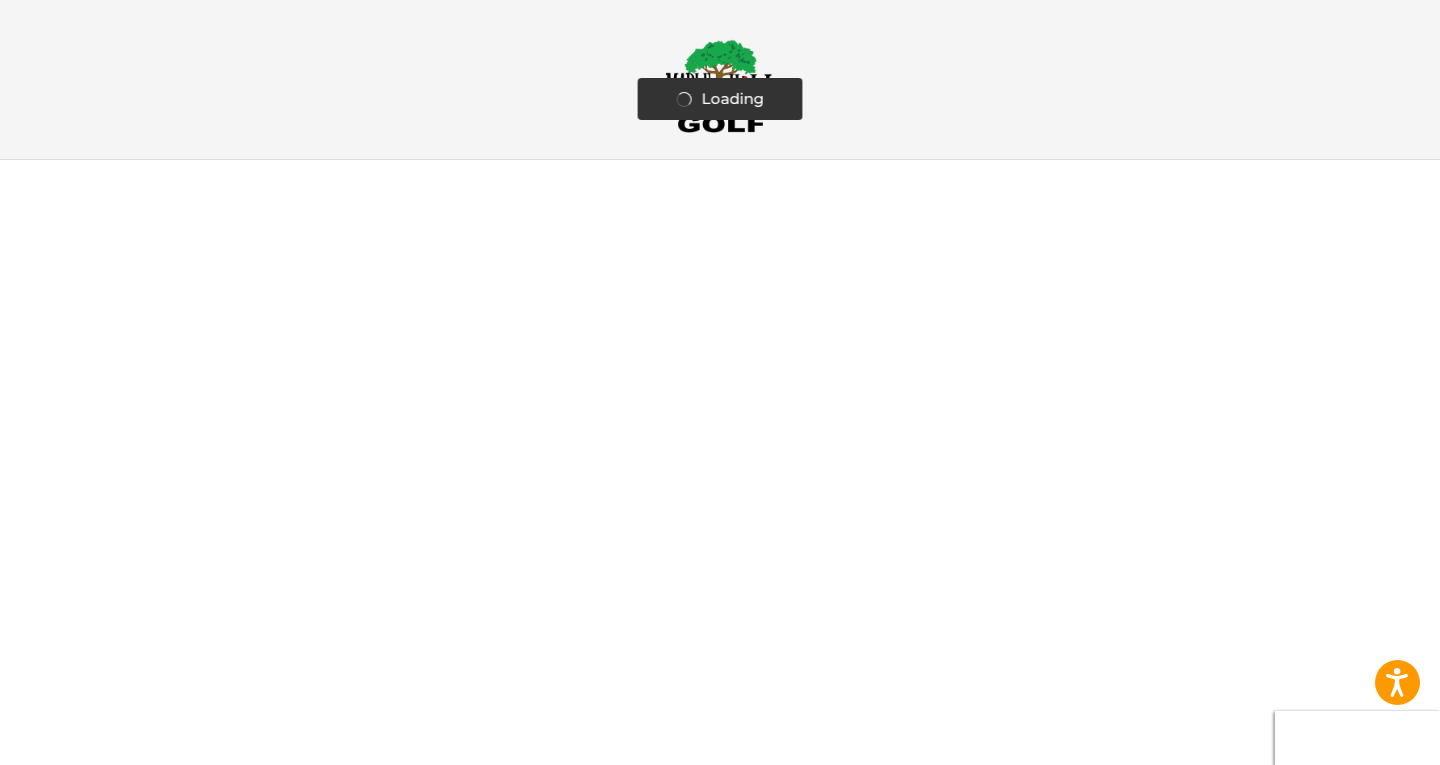 scroll, scrollTop: 0, scrollLeft: 0, axis: both 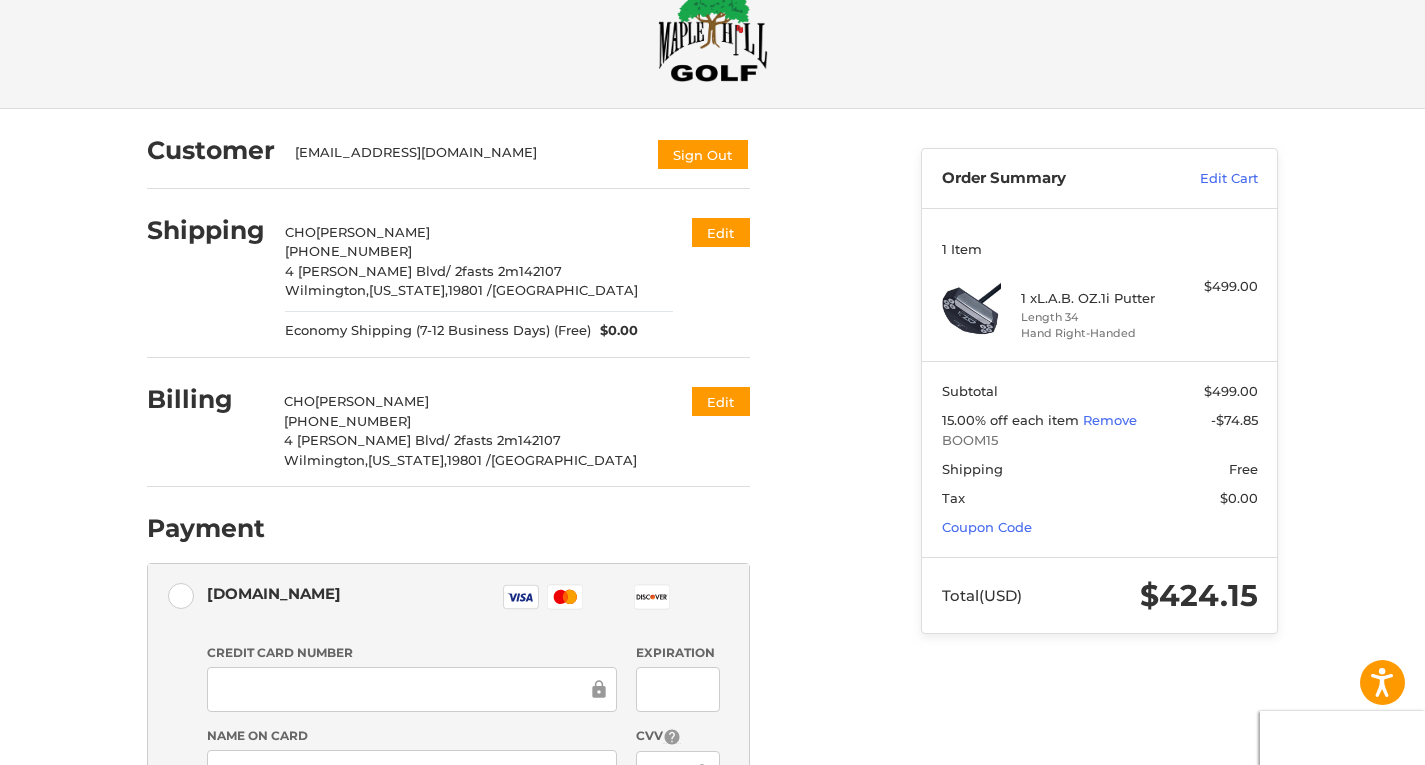 click on "Customer vicky09@naver.com Sign Out Shipping CHO  YOUN HYOUNG   856-543-9323 4 Medori Blvd   / 2fasts 2m142107 Wilmington,  Delaware,  19801 /  United States  Economy Shipping (7-12 Business Days) (Free) $0.00 Edit Billing CHO  YOUN HYOUNG   856-543-9323 4 Medori Blvd   / 2fasts 2m142107 Wilmington,  Delaware,  19801 /  United States  Edit Payment Payment Methods Authorize.net Authorize.net Visa Master Amex Discover Diners Club JCB Credit card Credit Card Number Expiration Name on Card CVV Pay Later Pay over time Redeemable Payments Coupon Code Place Order" at bounding box center [519, 639] 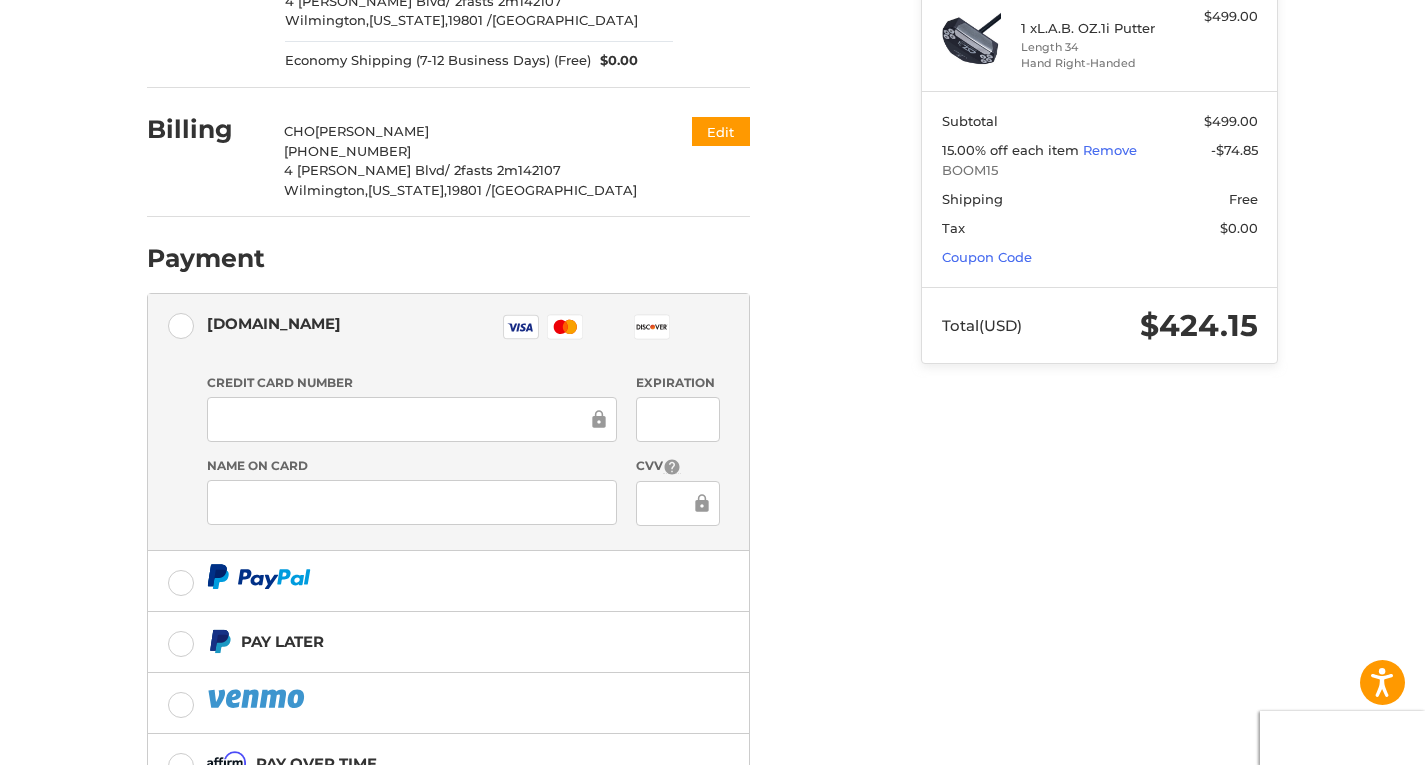 scroll, scrollTop: 351, scrollLeft: 0, axis: vertical 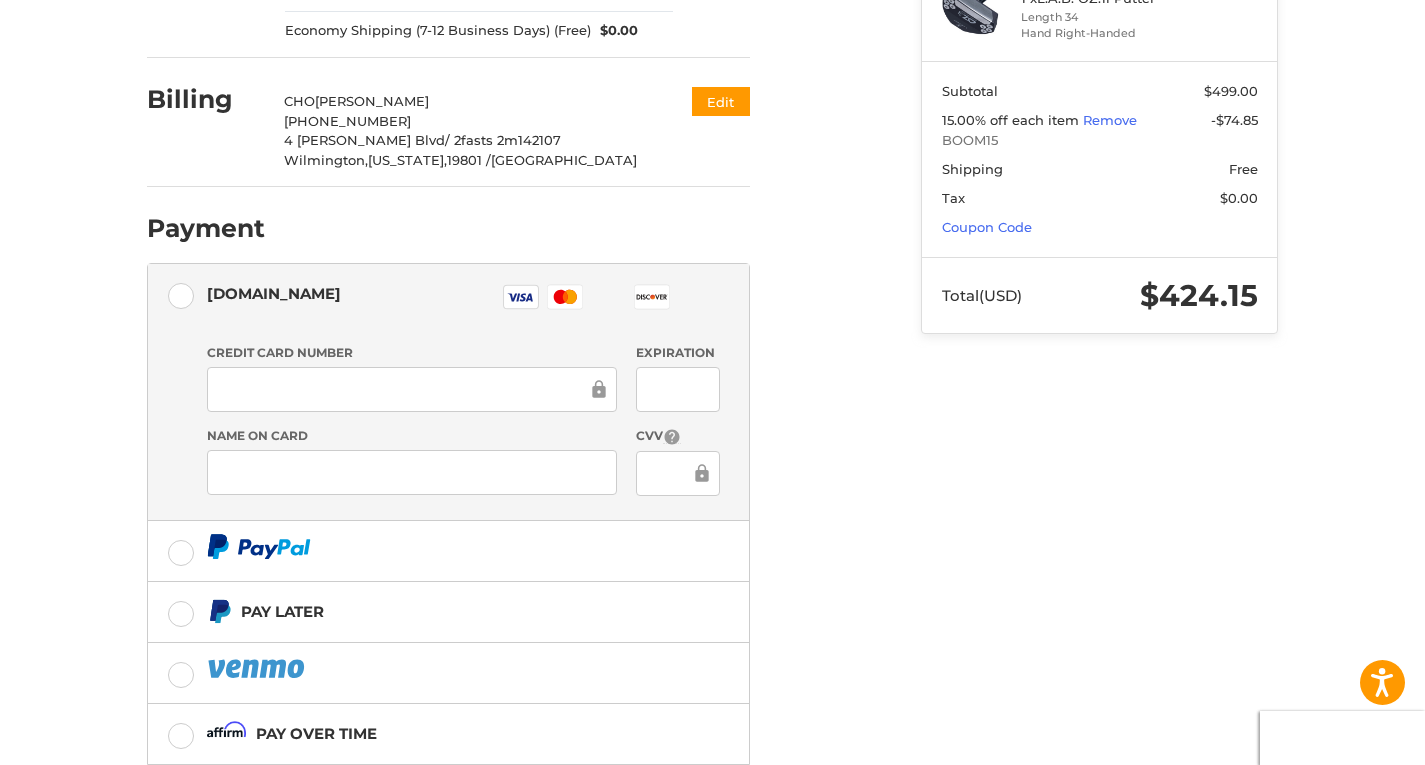 click on "Customer [EMAIL_ADDRESS][DOMAIN_NAME] Sign Out Shipping CHO  [PERSON_NAME]   [PHONE_NUMBER] [GEOGRAPHIC_DATA][PERSON_NAME]   / 2fasts 2m142107 [GEOGRAPHIC_DATA],  [US_STATE],  19801 /  [GEOGRAPHIC_DATA]  Economy Shipping (7-12 Business Days) (Free) $0.00 Edit Billing CHO  [PERSON_NAME]   [PHONE_NUMBER] 4 [PERSON_NAME] Blvd   / 2fasts 2m142107 [GEOGRAPHIC_DATA],  [US_STATE],  19801 /  [GEOGRAPHIC_DATA]  Edit Payment Payment Methods [DOMAIN_NAME] [DOMAIN_NAME] Visa Master Amex Discover Diners Club JCB Credit card Credit Card Number Expiration Name on Card CVV Pay Later Pay over time Redeemable Payments Coupon Code Place Order Order Summary Edit Cart 1 Item 1 x  L.A.B. OZ.1i Putter Length 34 Hand Right-Handed $499.00 Subtotal    $499.00 15.00% off each item    Remove -$74.85 BOOM15 Shipping    Free Tax    $0.00 Coupon Code Total  (USD)    $424.15" at bounding box center [713, 349] 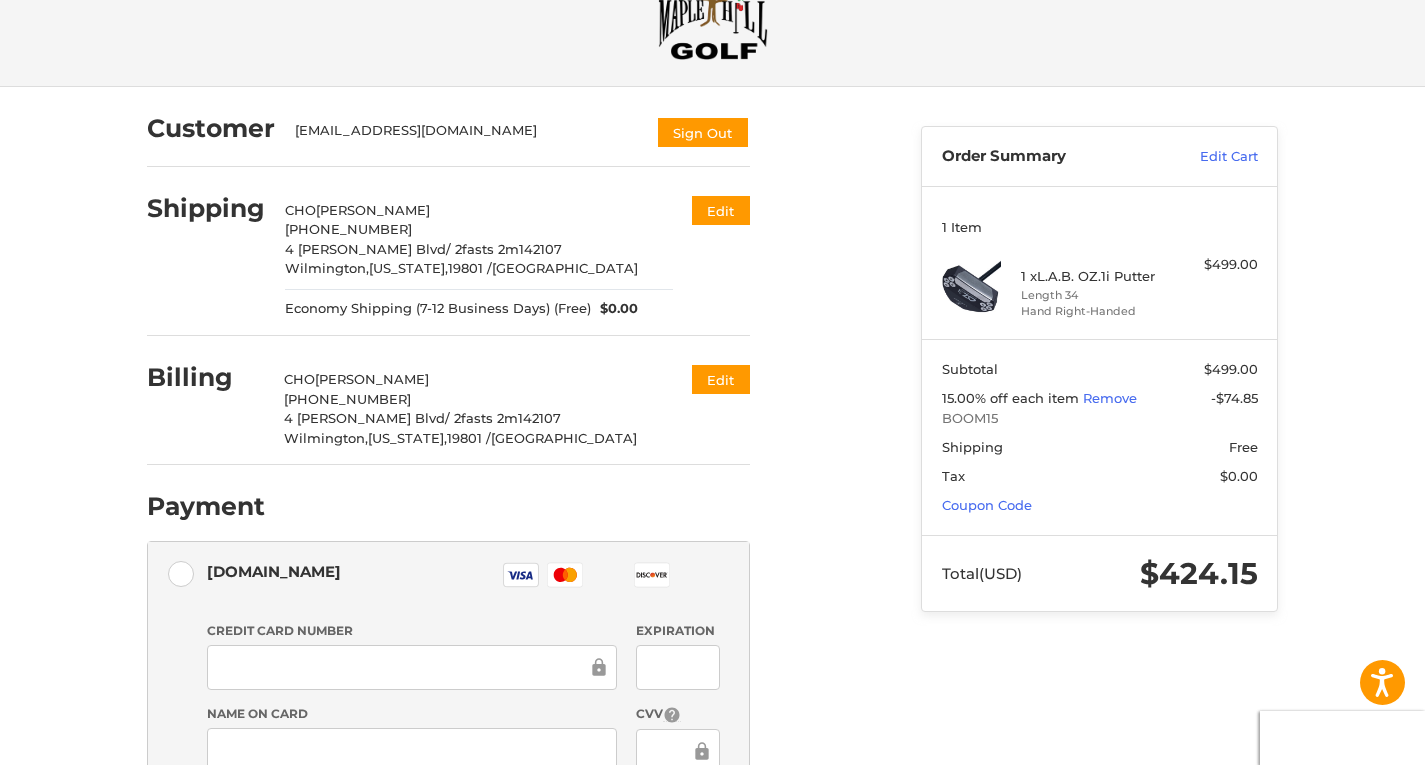 scroll, scrollTop: 0, scrollLeft: 0, axis: both 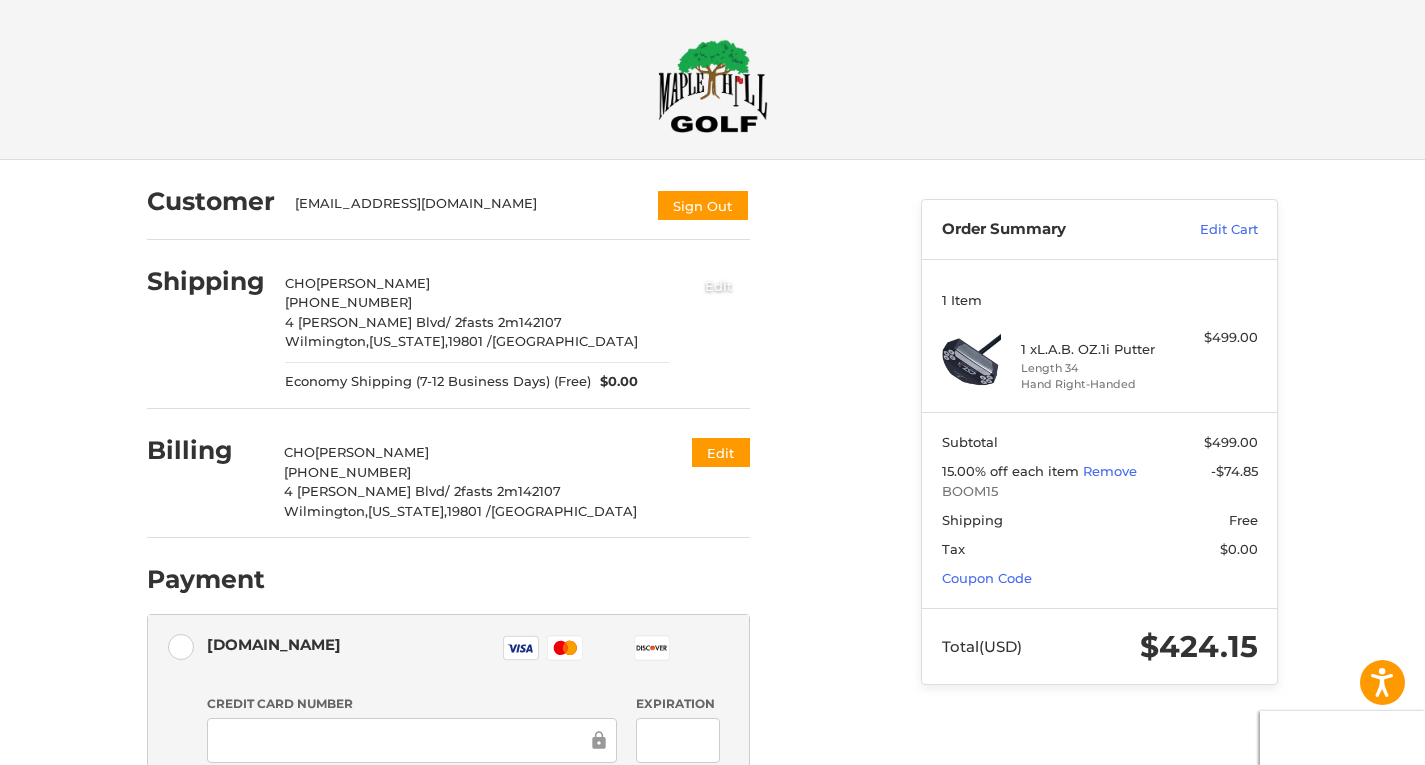 click on "Edit" at bounding box center [719, 285] 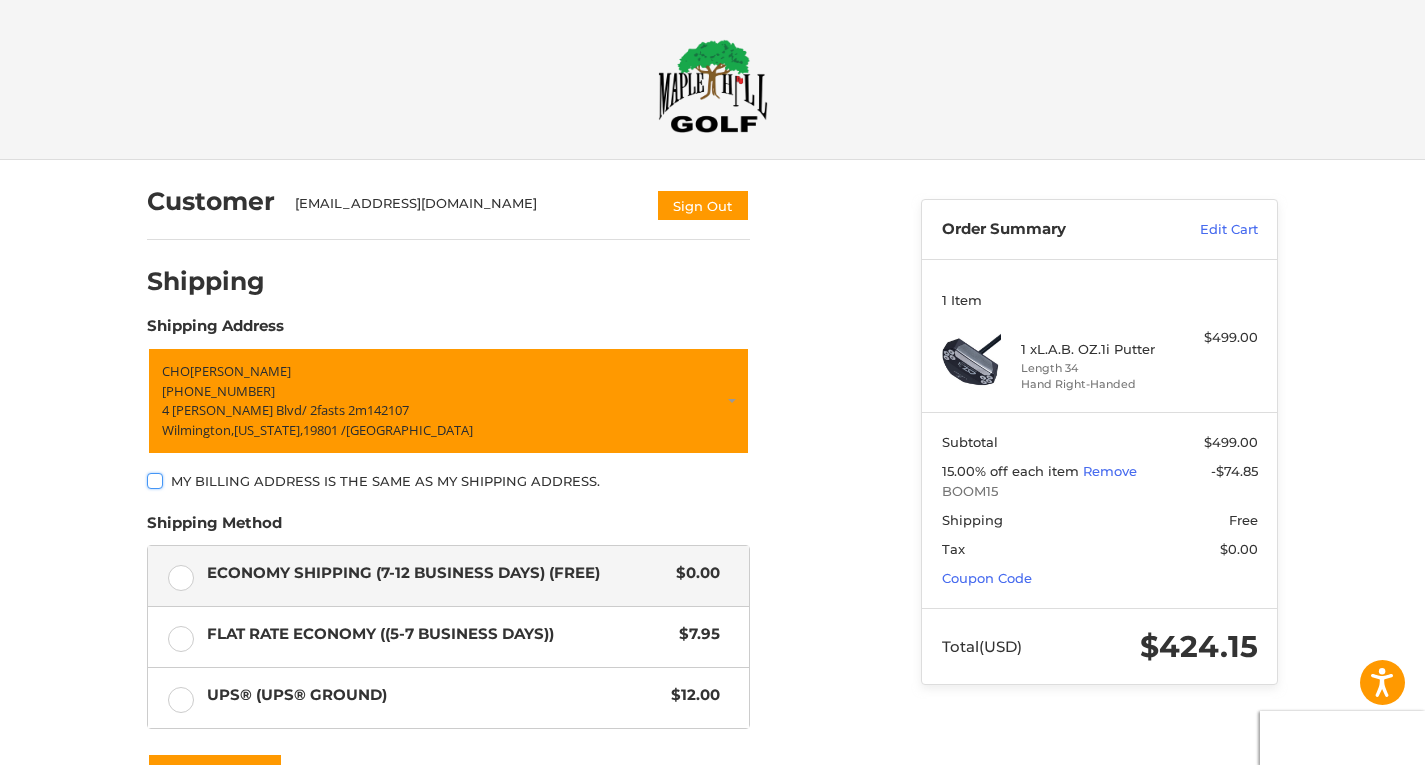 scroll, scrollTop: 100, scrollLeft: 0, axis: vertical 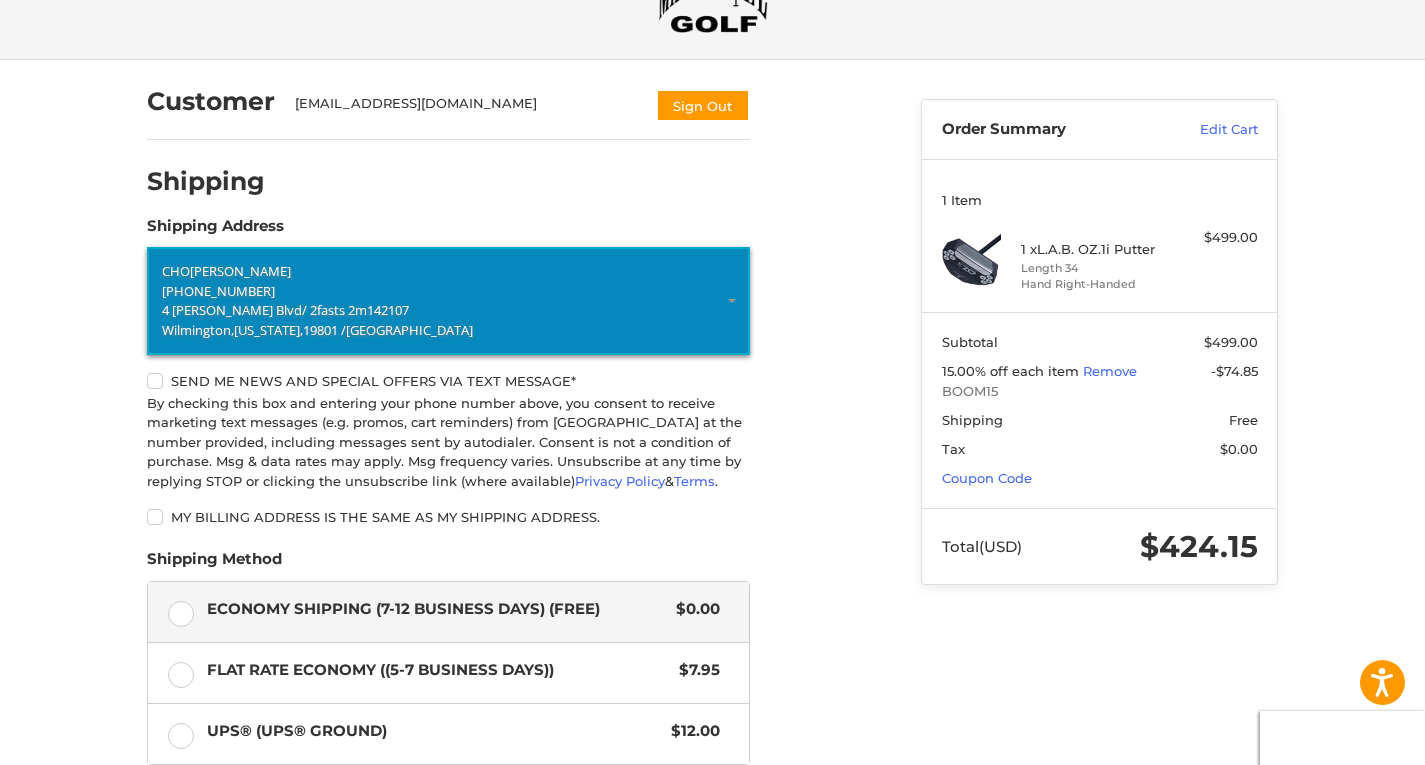 click on "[PHONE_NUMBER]" at bounding box center (448, 292) 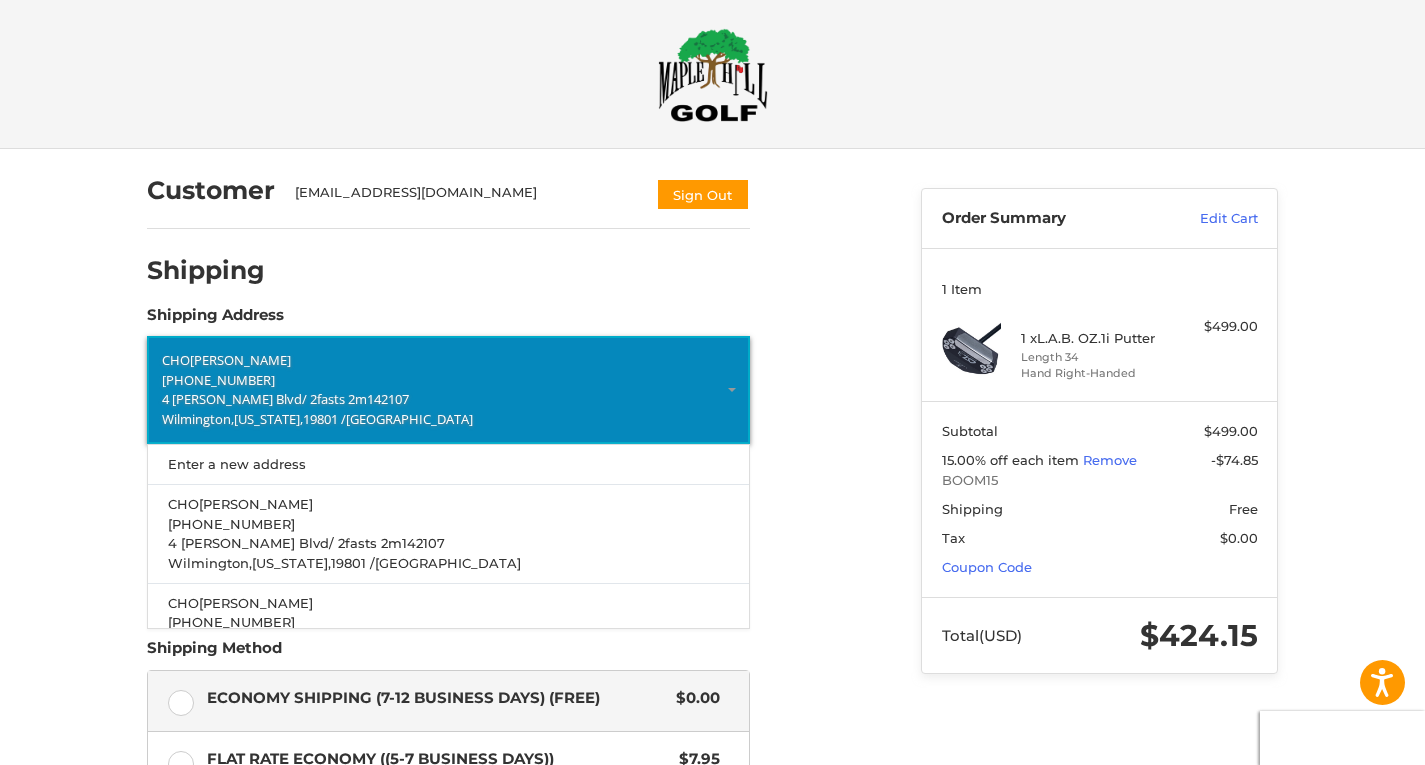 scroll, scrollTop: 0, scrollLeft: 0, axis: both 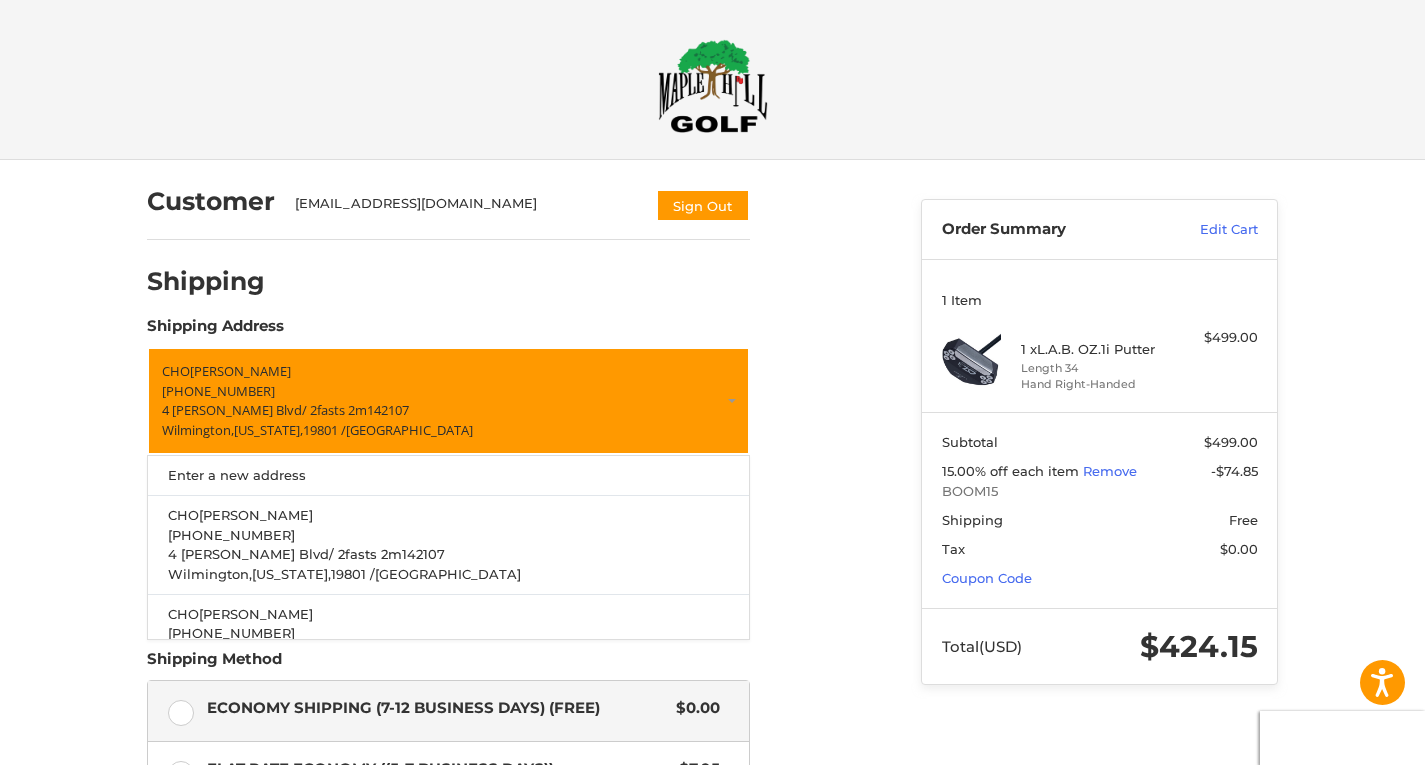 click on "Customer vicky09@naver.com Sign Out Shipping Shipping Address CHO  YOUN HYOUNG   856-543-9323 4 Medori Blvd   / 2fasts 2m142107 Wilmington,  Delaware,  19801 /  United States  Enter a new address CHO  YOUN HYOUNG   856-543-9323 4 Medori Blvd   / 2fasts 2m142107 Wilmington,  Delaware,  19801 /  United States  CHO  YOUN HYOUNG   856-543-9323 145 Industrial Ave Unit A   / 2m142107 Little Ferry,  New Jersey,  07643 /  United States  Send me news and special offers via text message* By checking this box and entering your phone number above, you consent to receive marketing text messages (e.g. promos, cart reminders) from Maple Hill Golf at the number provided, including messages sent by autodialer. Consent is not a condition of purchase. Msg & data rates may apply. Msg frequency varies. Unsubscribe at any time by replying STOP or clicking the unsubscribe link (where available)  Privacy Policy  &  Terms .
My billing address is the same as my shipping address. Shipping Method $0.00 $7.95 UPS® (UPS® Ground) $12.00" at bounding box center [519, 662] 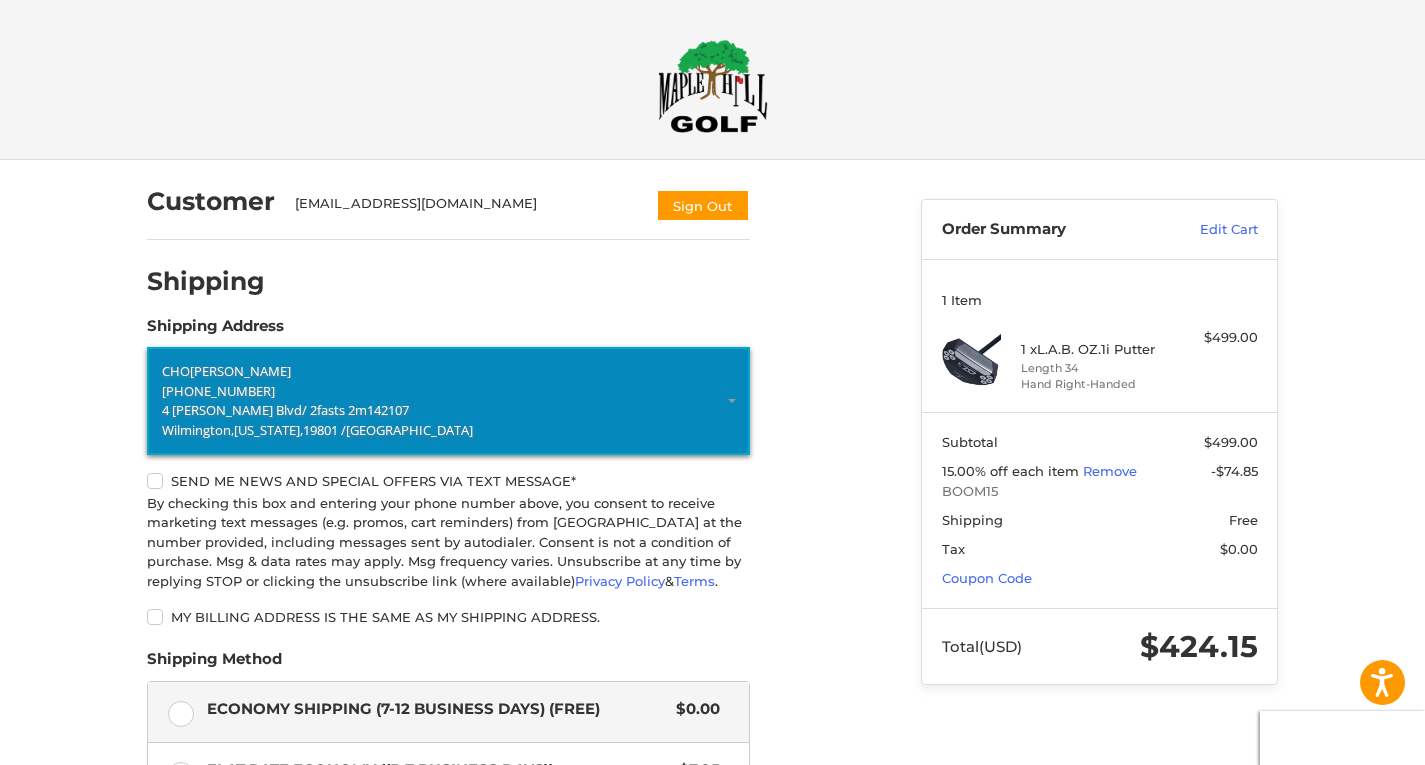 click on "4 Medori Blvd   / 2fasts 2m142107" at bounding box center (448, 411) 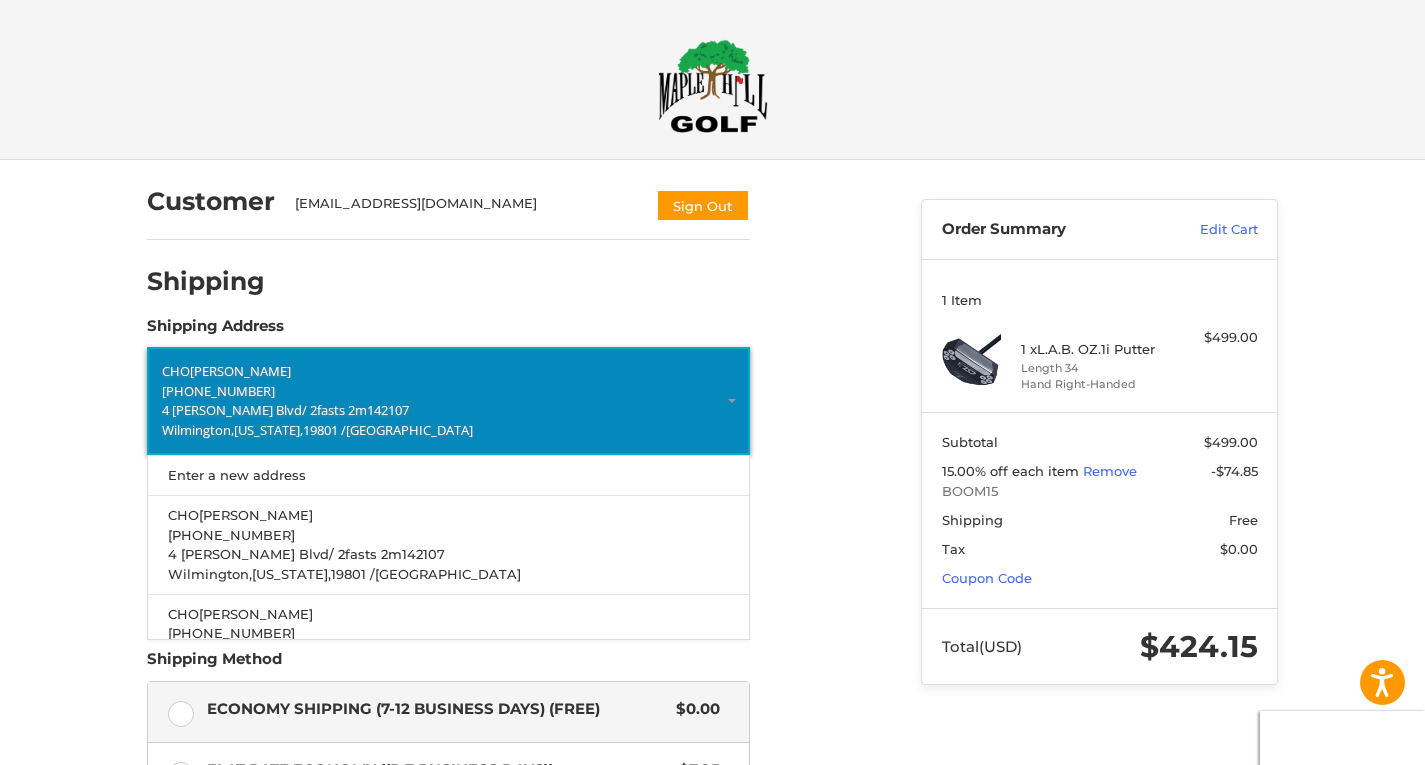 click on "Customer vicky09@naver.com Sign Out Shipping Shipping Address CHO  YOUN HYOUNG   856-543-9323 4 Medori Blvd   / 2fasts 2m142107 Wilmington,  Delaware,  19801 /  United States  Enter a new address CHO  YOUN HYOUNG   856-543-9323 4 Medori Blvd   / 2fasts 2m142107 Wilmington,  Delaware,  19801 /  United States  CHO  YOUN HYOUNG   856-543-9323 145 Industrial Ave Unit A   / 2m142107 Little Ferry,  New Jersey,  07643 /  United States  Send me news and special offers via text message* By checking this box and entering your phone number above, you consent to receive marketing text messages (e.g. promos, cart reminders) from Maple Hill Golf at the number provided, including messages sent by autodialer. Consent is not a condition of purchase. Msg & data rates may apply. Msg frequency varies. Unsubscribe at any time by replying STOP or clicking the unsubscribe link (where available)  Privacy Policy  &  Terms .
My billing address is the same as my shipping address. Shipping Method $0.00 $7.95 UPS® (UPS® Ground) $12.00" at bounding box center (519, 662) 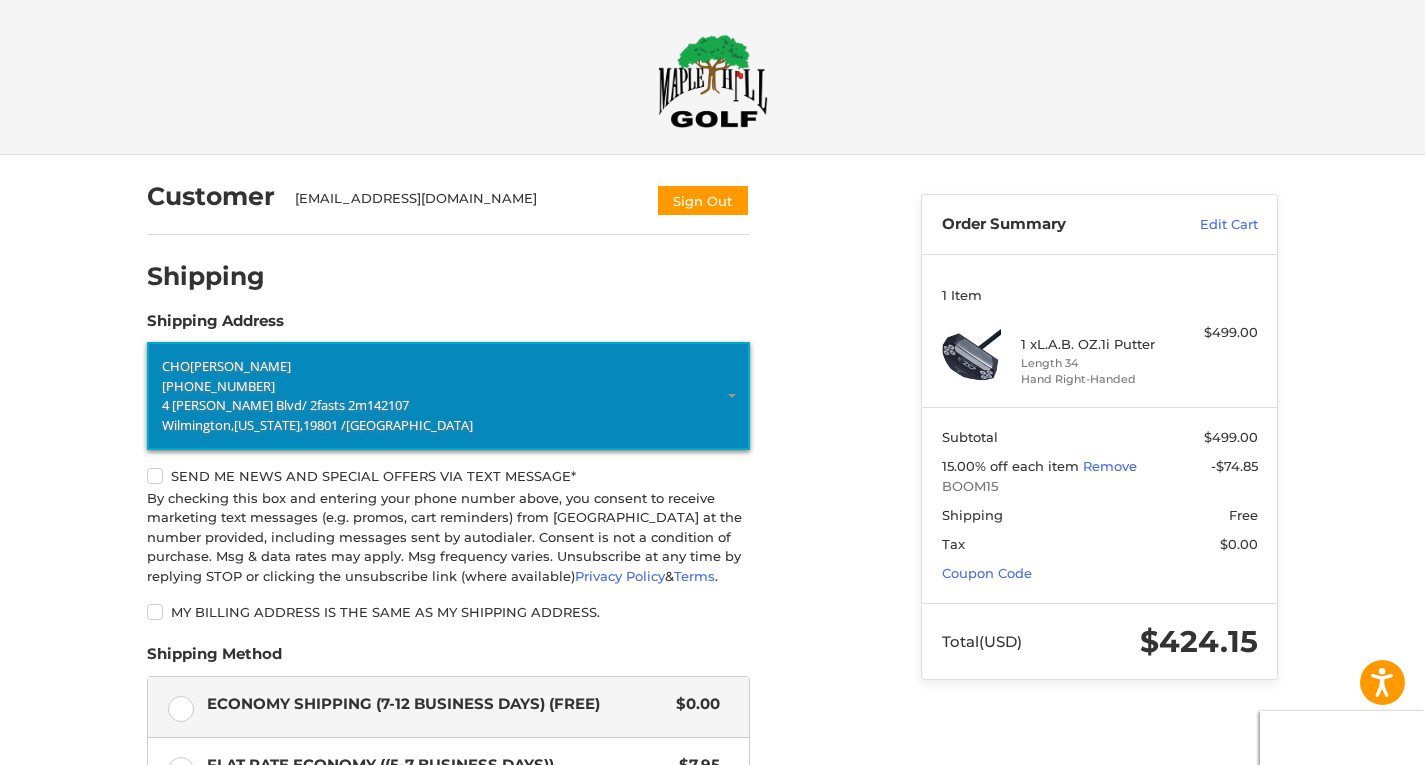scroll, scrollTop: 0, scrollLeft: 0, axis: both 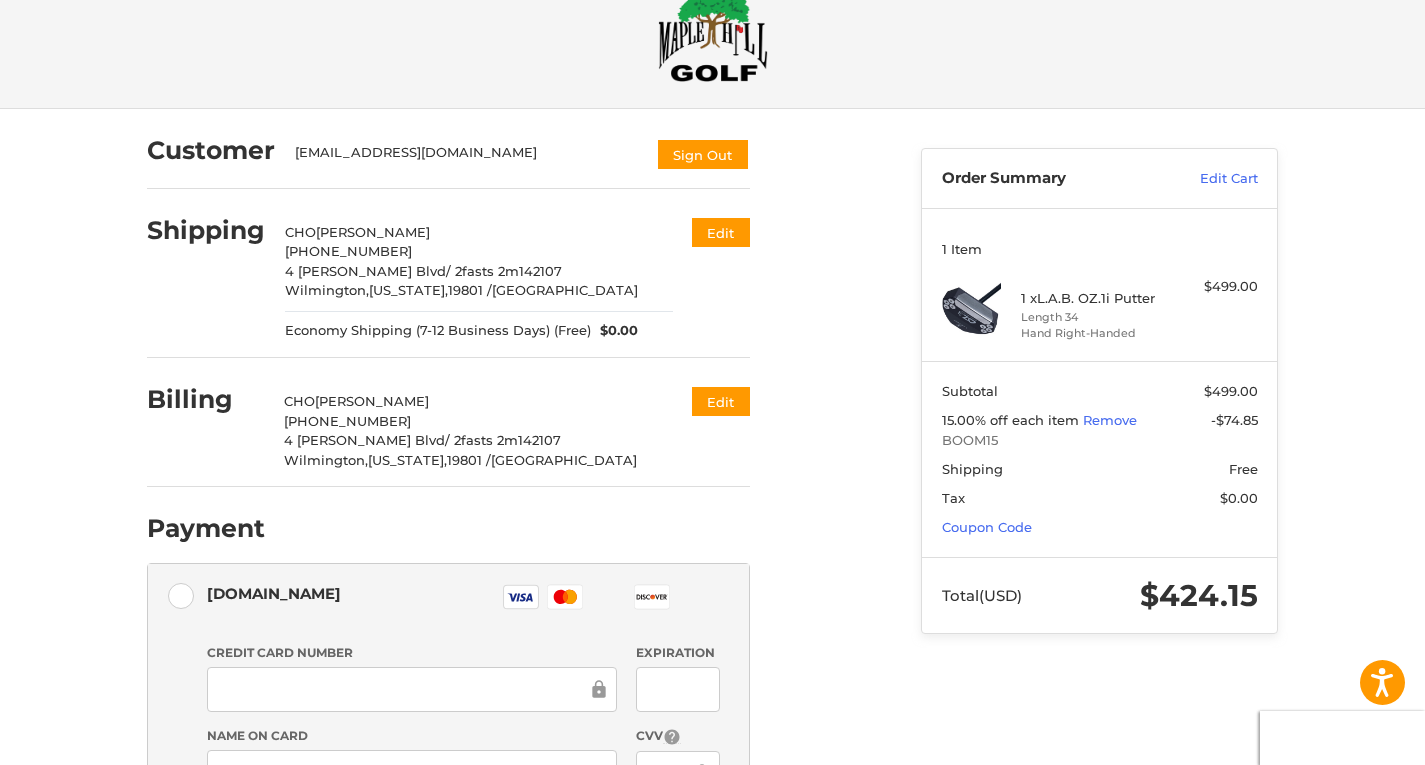 click on "Customer [EMAIL_ADDRESS][DOMAIN_NAME] Sign Out Shipping CHO  [PERSON_NAME]   [PHONE_NUMBER] [GEOGRAPHIC_DATA][PERSON_NAME]   / 2fasts 2m142107 [GEOGRAPHIC_DATA],  [US_STATE],  19801 /  [GEOGRAPHIC_DATA]  Economy Shipping (7-12 Business Days) (Free) $0.00 Edit Billing CHO  [PERSON_NAME]   [PHONE_NUMBER] 4 [PERSON_NAME] Blvd   / 2fasts 2m142107 [GEOGRAPHIC_DATA],  [US_STATE],  19801 /  [GEOGRAPHIC_DATA]  Edit Payment Payment Methods [DOMAIN_NAME] [DOMAIN_NAME] Visa Master Amex Discover Diners Club JCB Credit card Credit Card Number Expiration Name on Card CVV Pay Later Pay over time Redeemable Payments Coupon Code Place Order Order Summary Edit Cart 1 Item 1 x  L.A.B. OZ.1i Putter Length 34 Hand Right-Handed $499.00 Subtotal    $499.00 15.00% off each item    Remove -$74.85 BOOM15 Shipping    Free Tax    $0.00 Coupon Code Total  (USD)    $424.15" at bounding box center [712, 649] 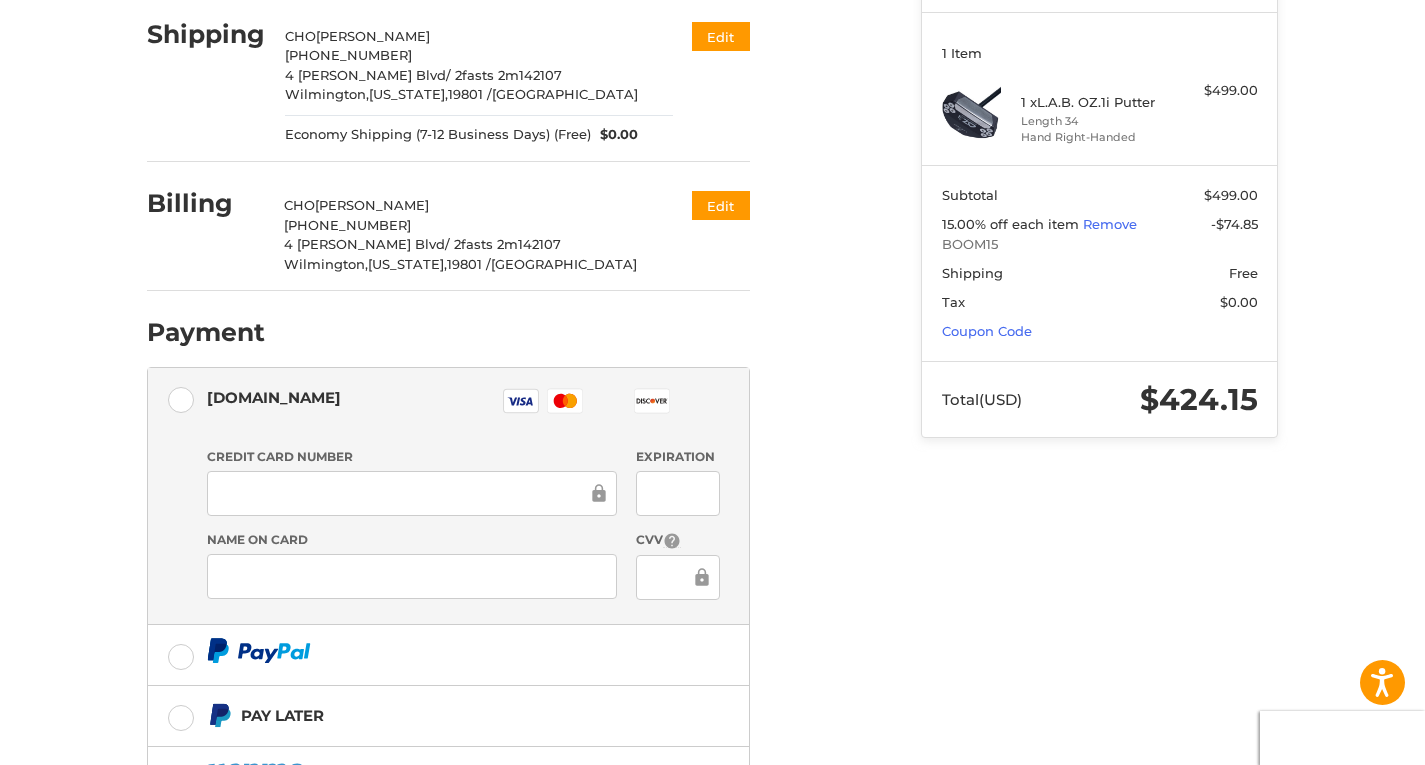 scroll, scrollTop: 0, scrollLeft: 0, axis: both 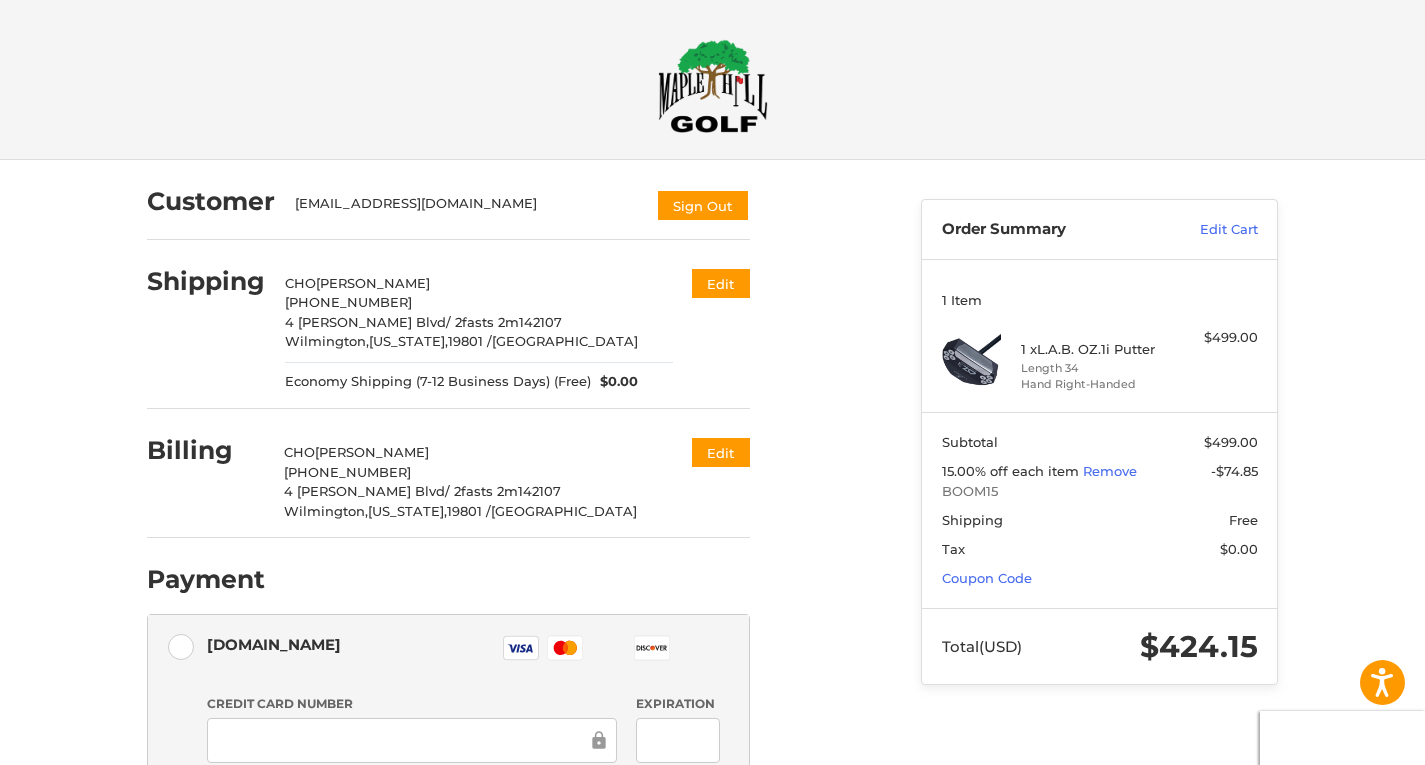 click on "[PHONE_NUMBER]" at bounding box center [348, 302] 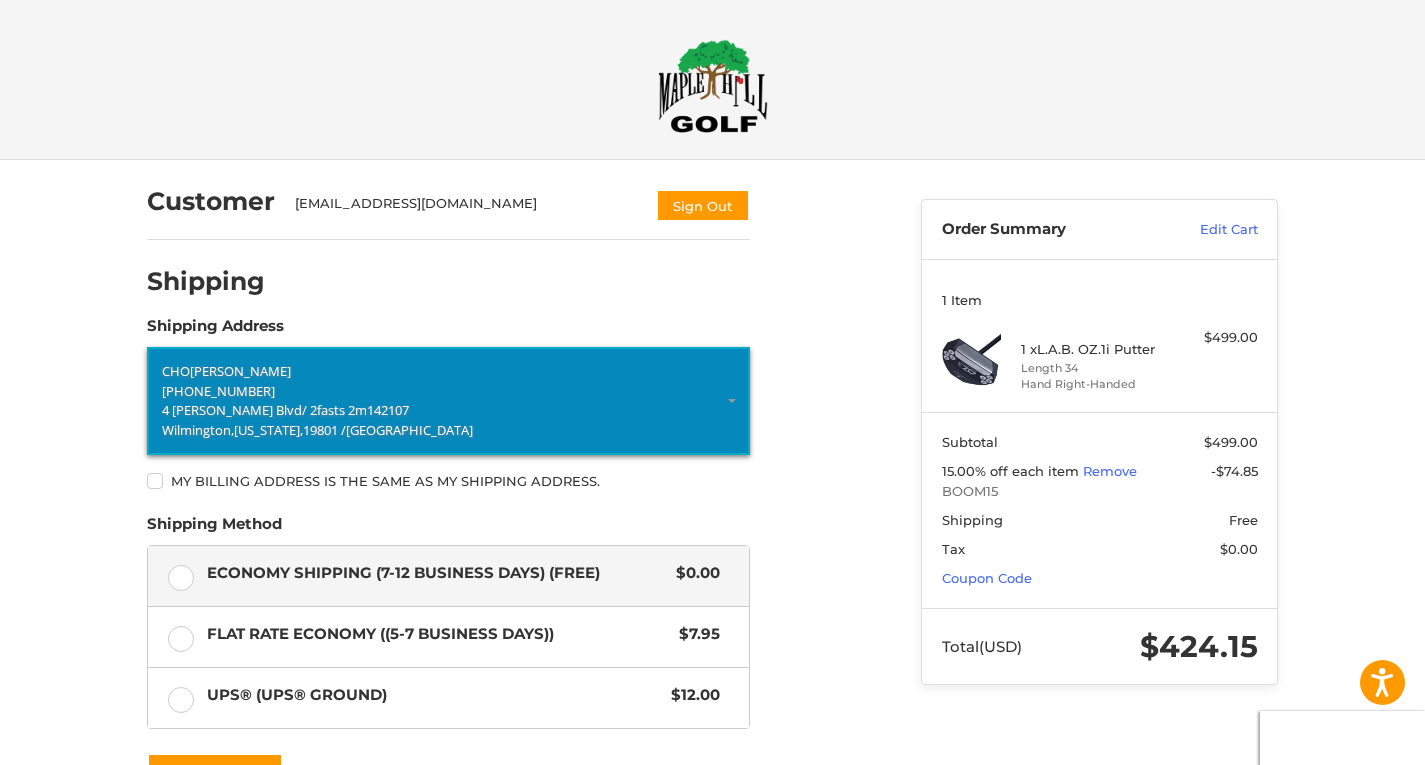 click on "4 [PERSON_NAME] Blvd" at bounding box center [232, 410] 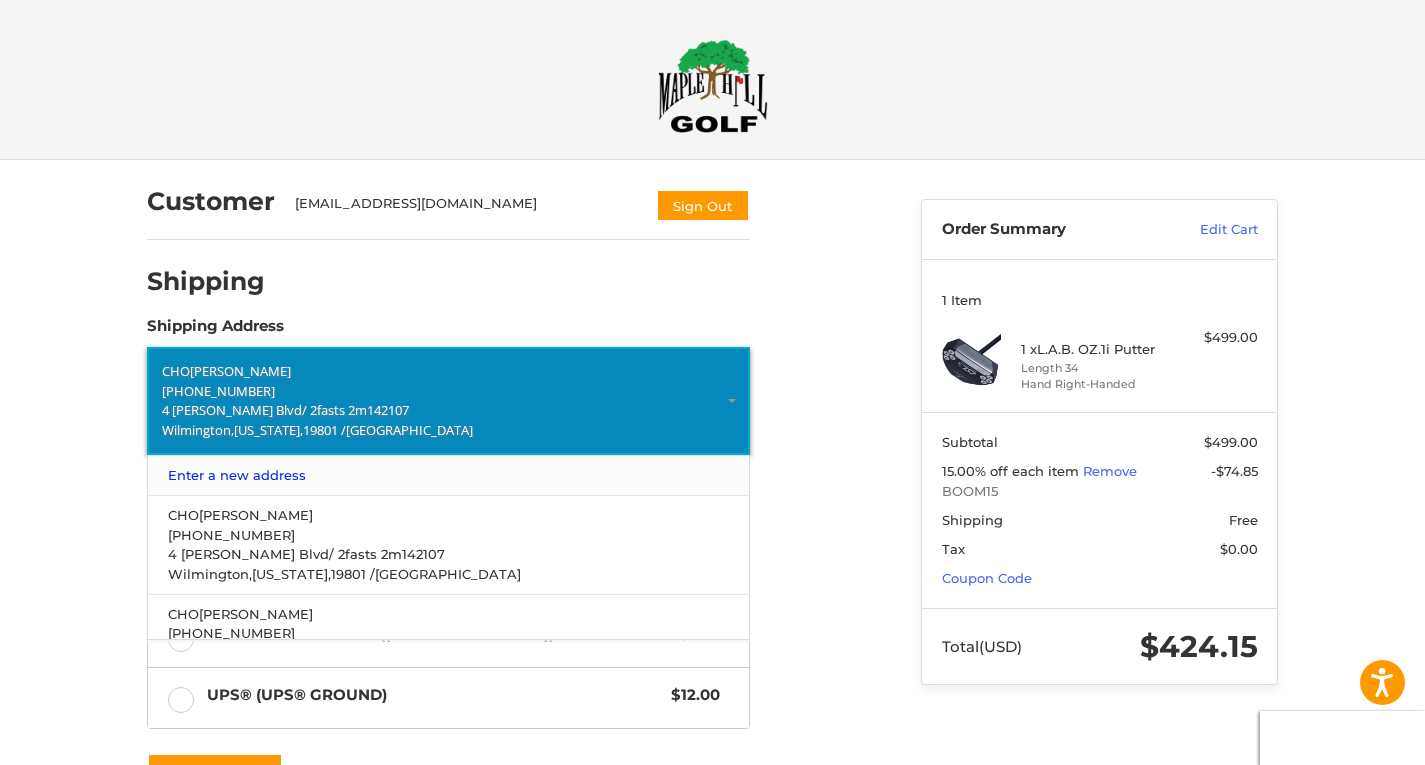 click on "Enter a new address" at bounding box center (449, 475) 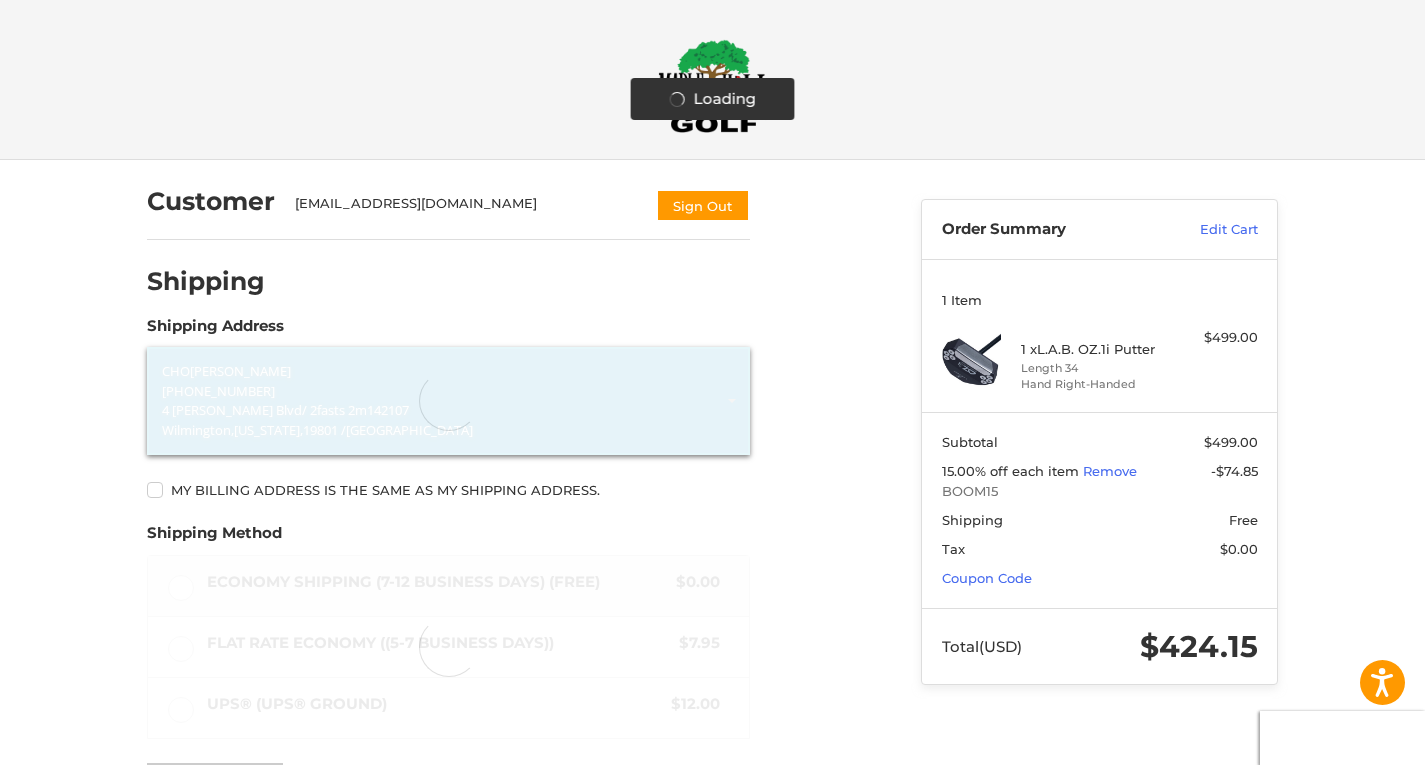 select on "**" 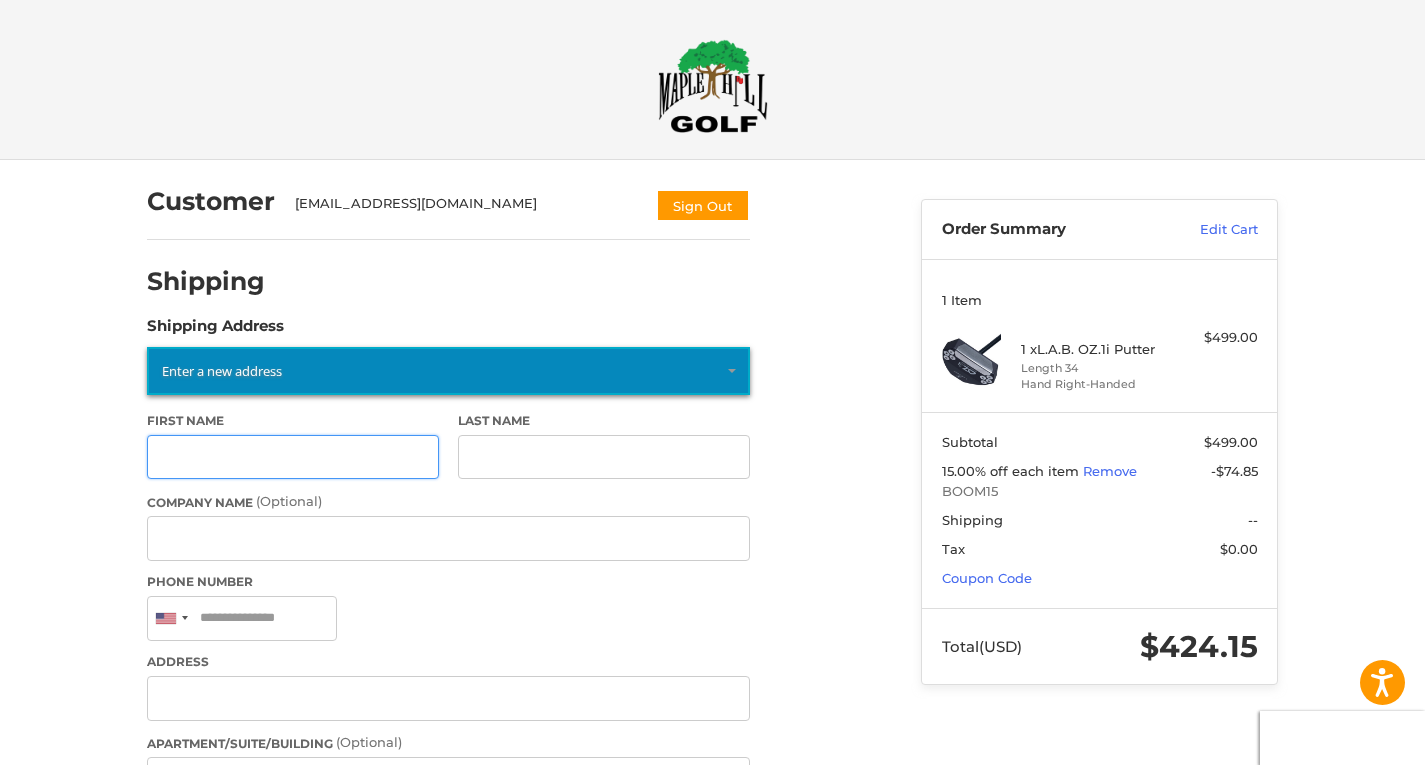 click on "First Name" at bounding box center (293, 457) 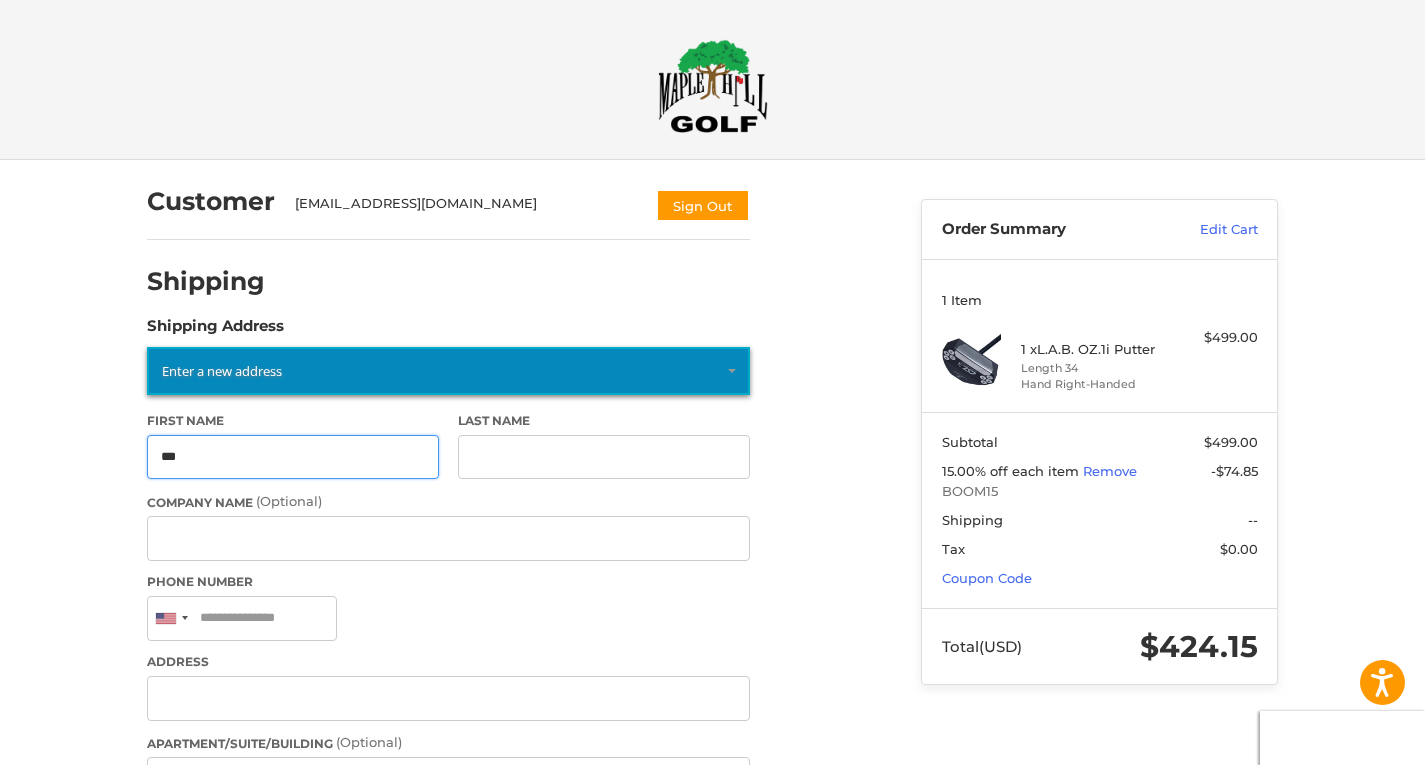 type on "***" 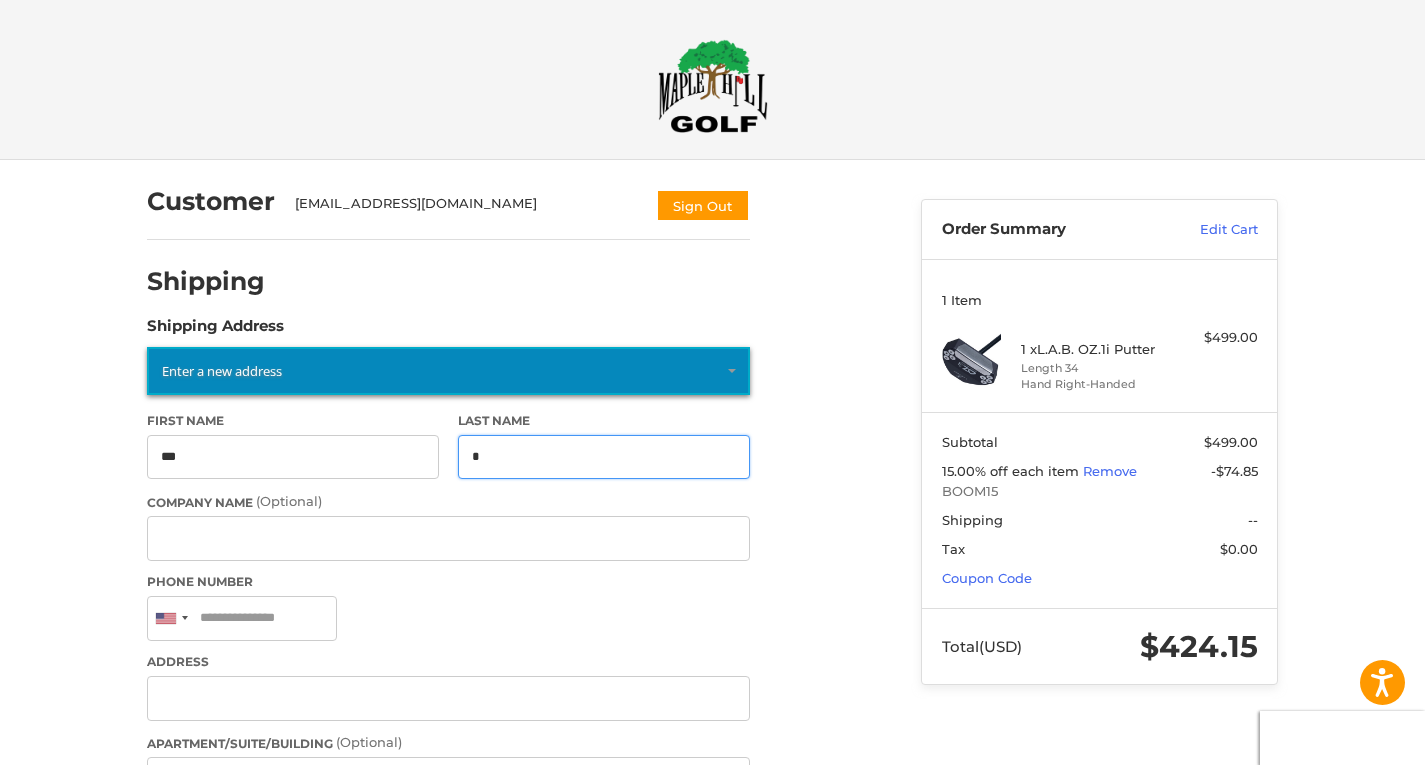 type on "*" 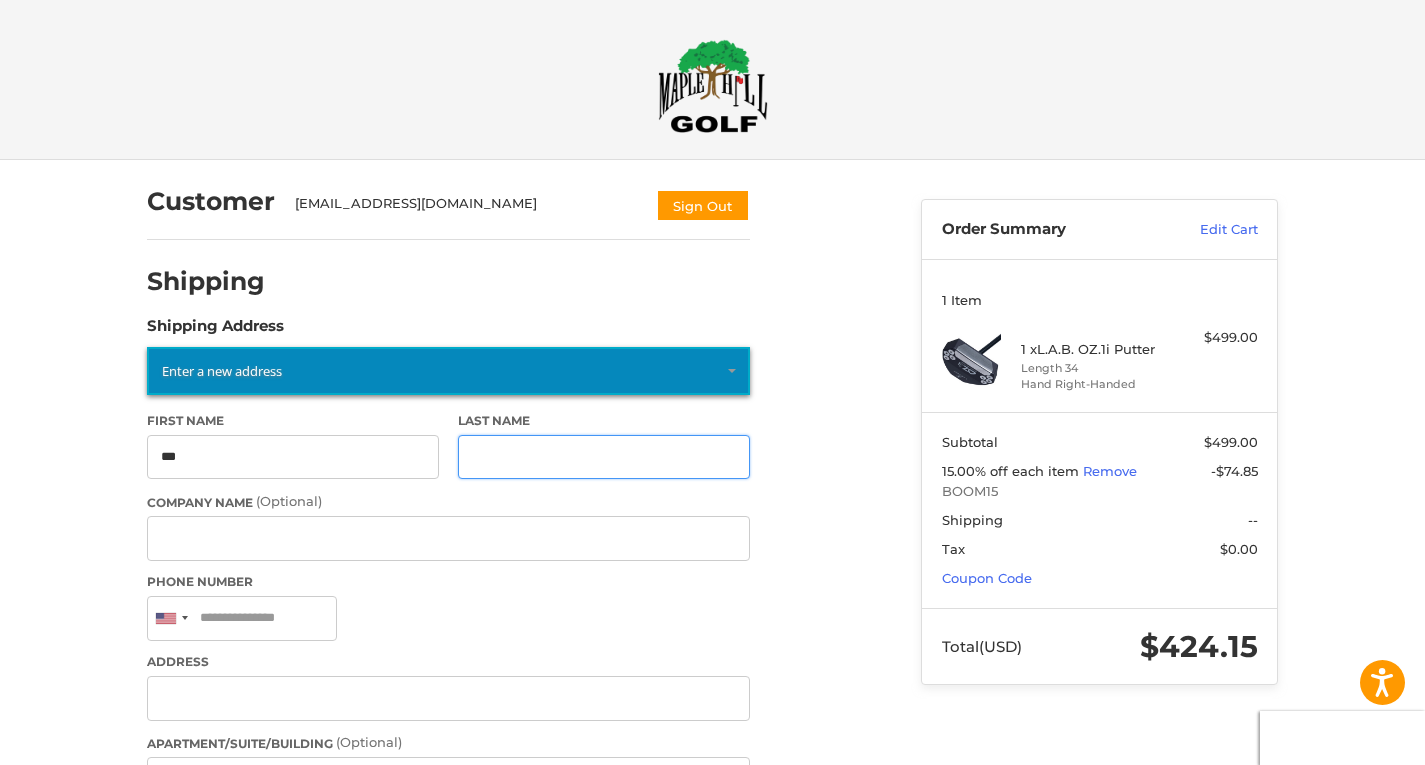 type 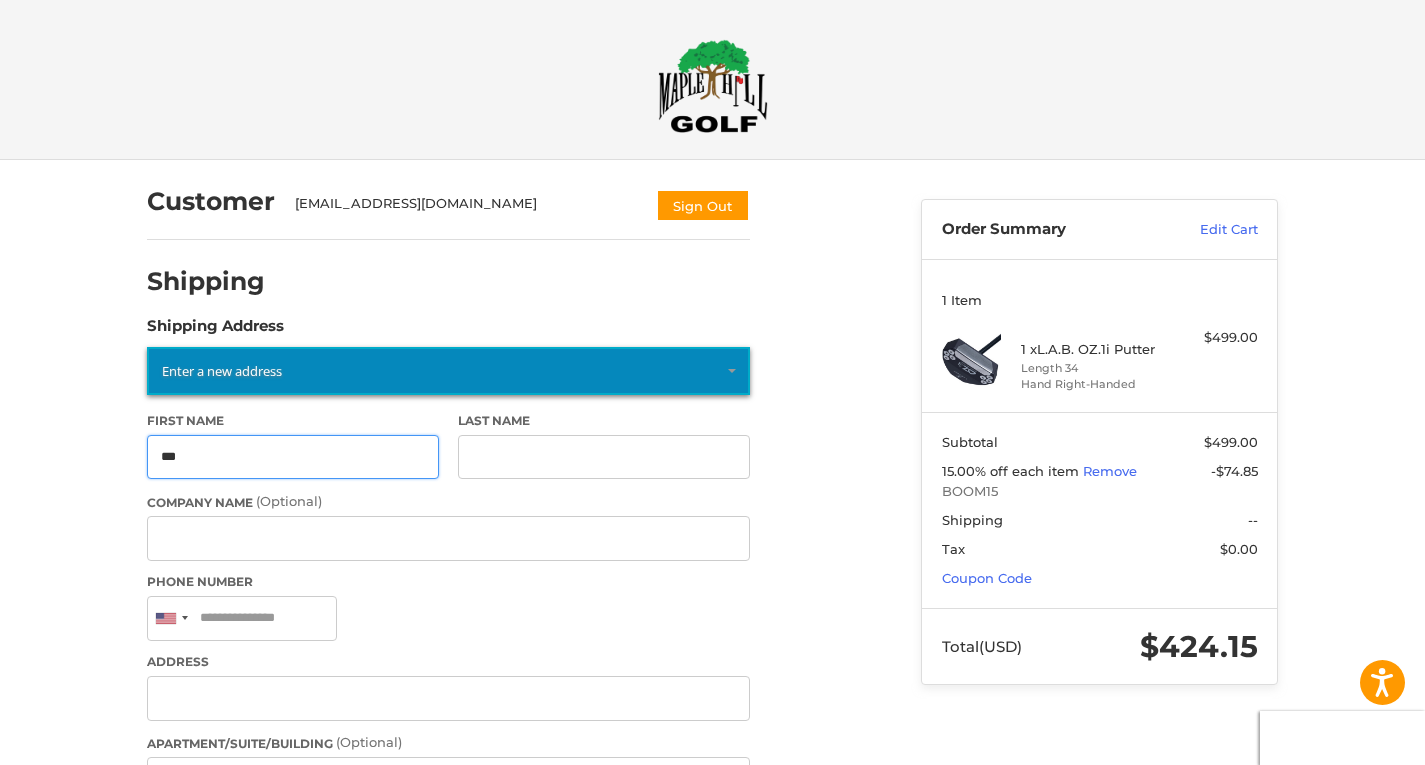 type on "***" 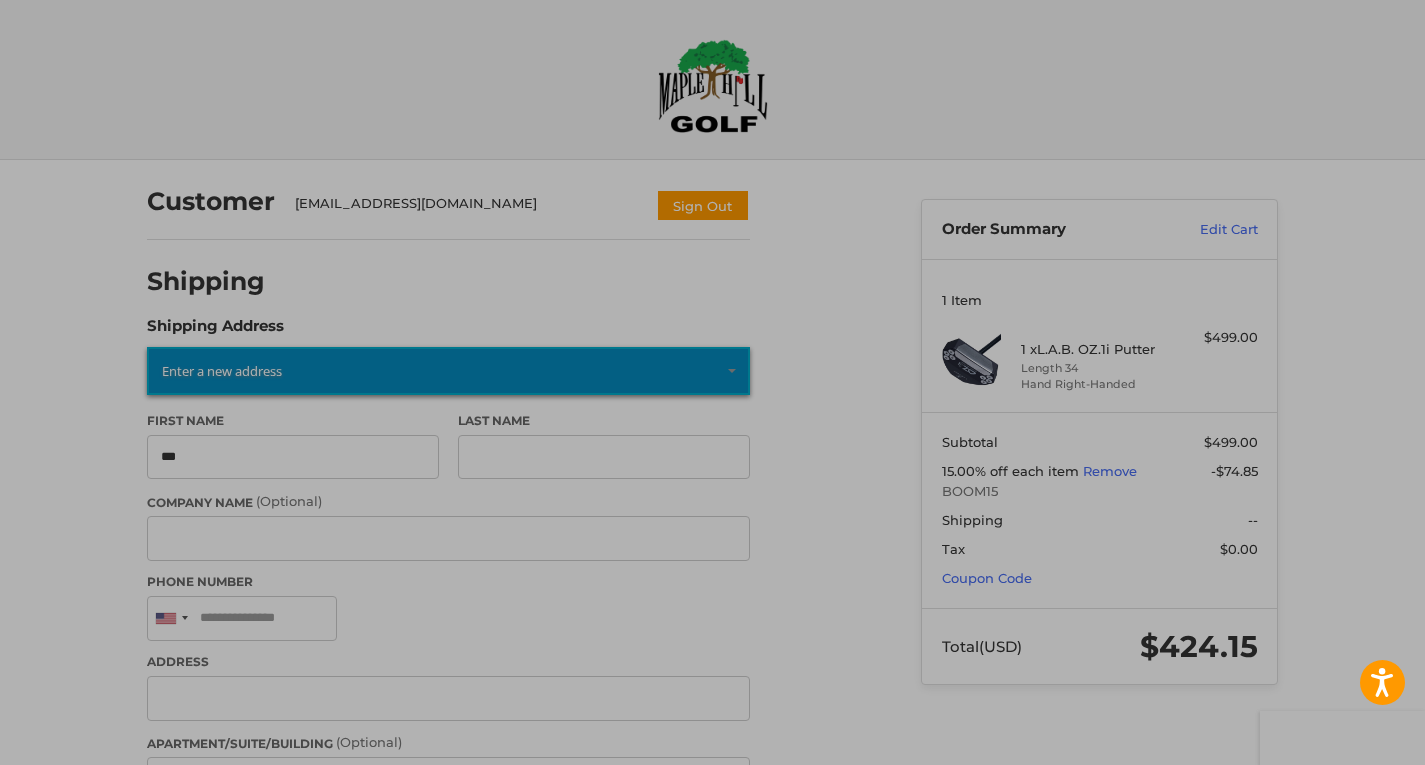 click at bounding box center (713, 86) 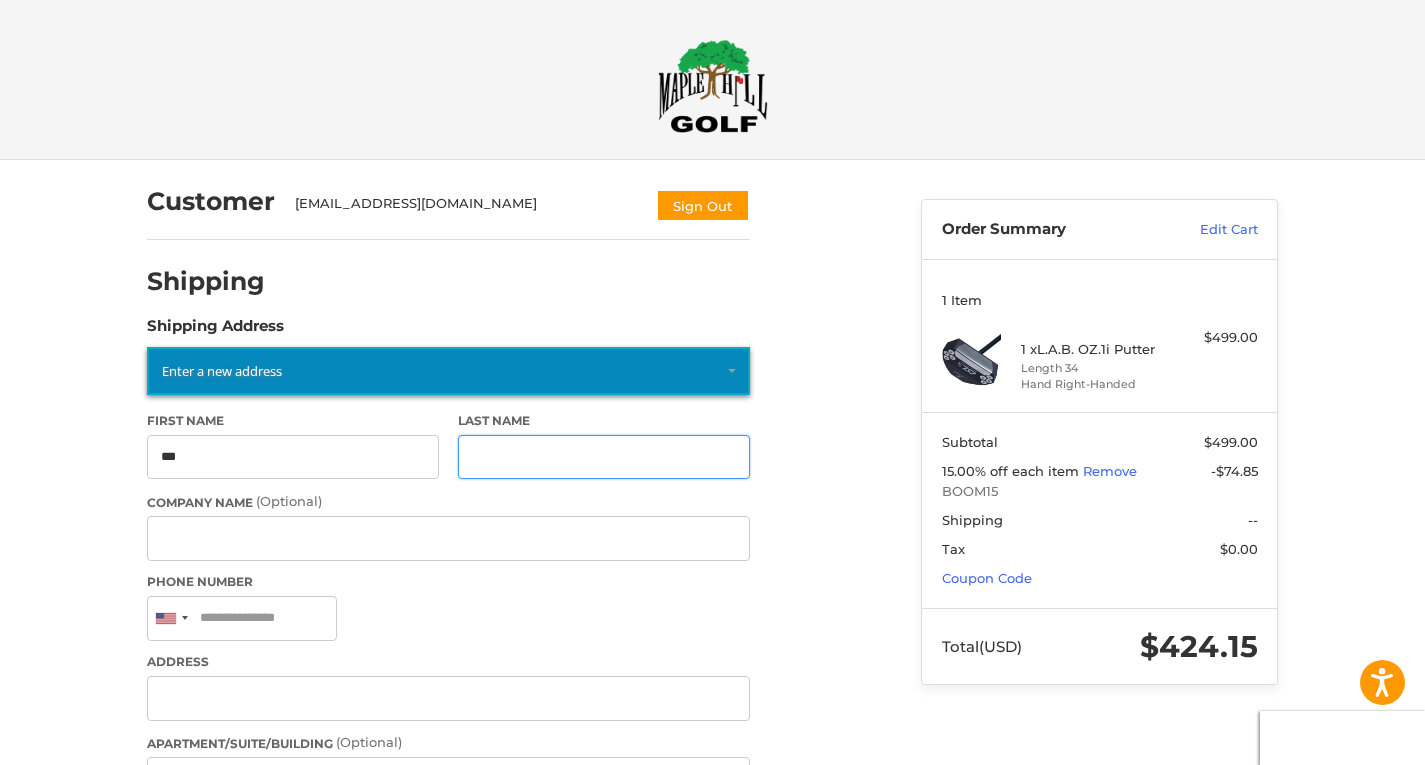 click on "Last Name" at bounding box center (604, 457) 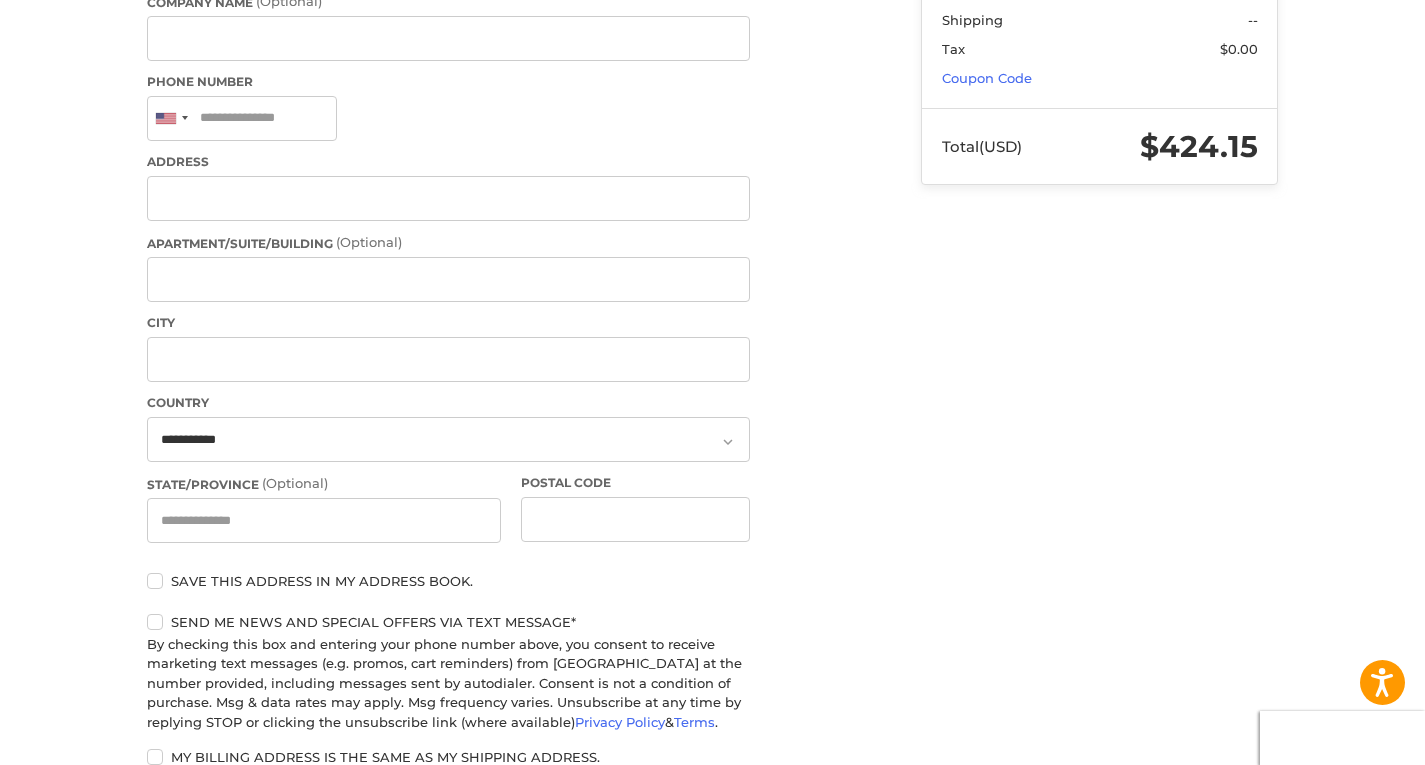 scroll, scrollTop: 400, scrollLeft: 0, axis: vertical 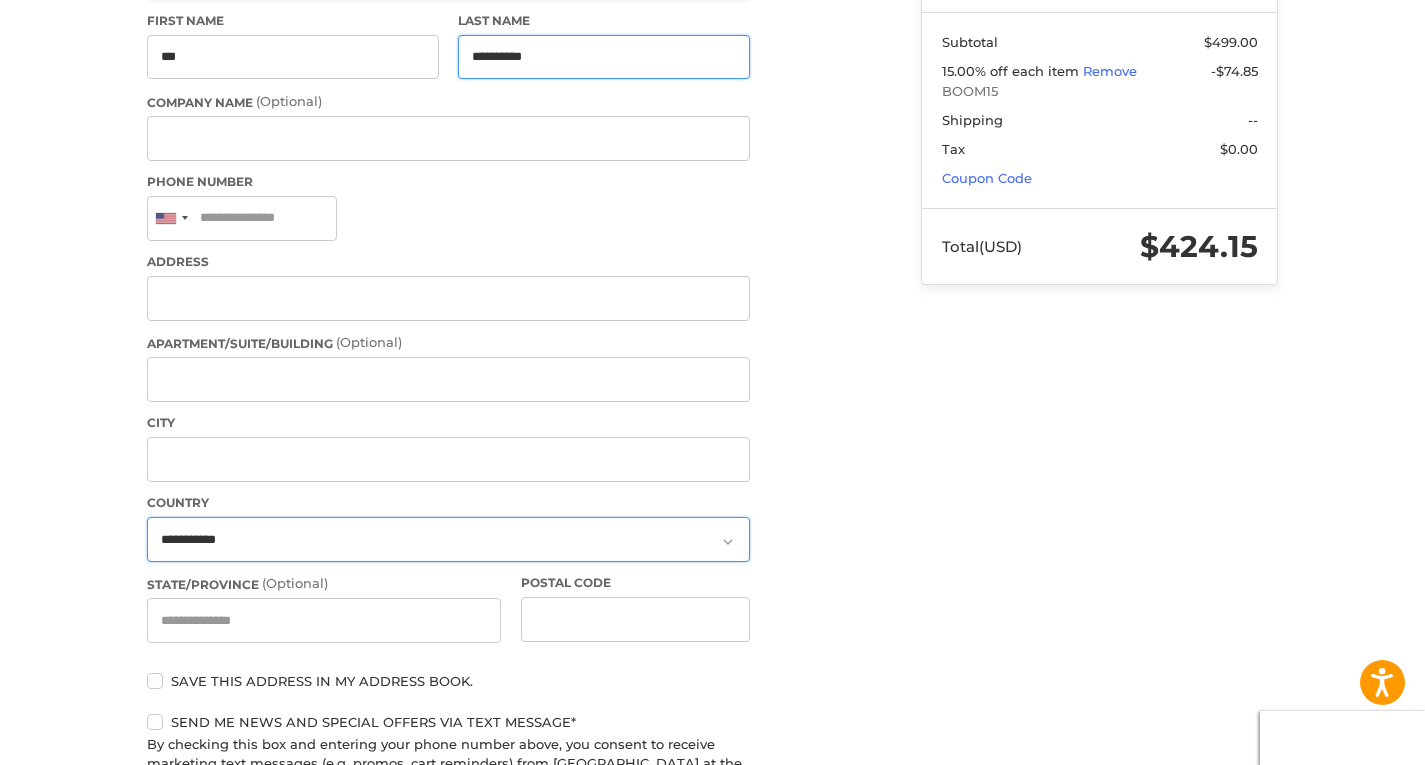 type on "**********" 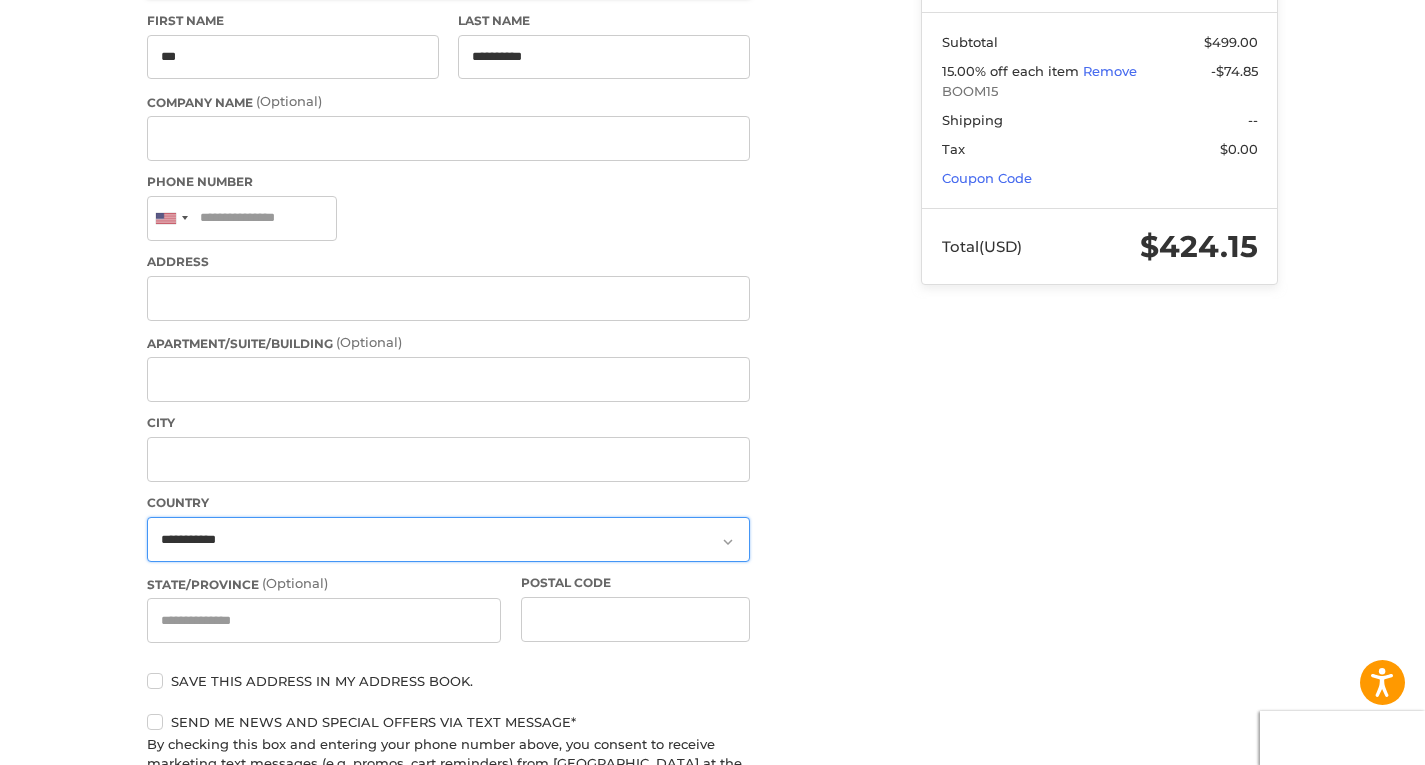 click on "**********" at bounding box center (448, 539) 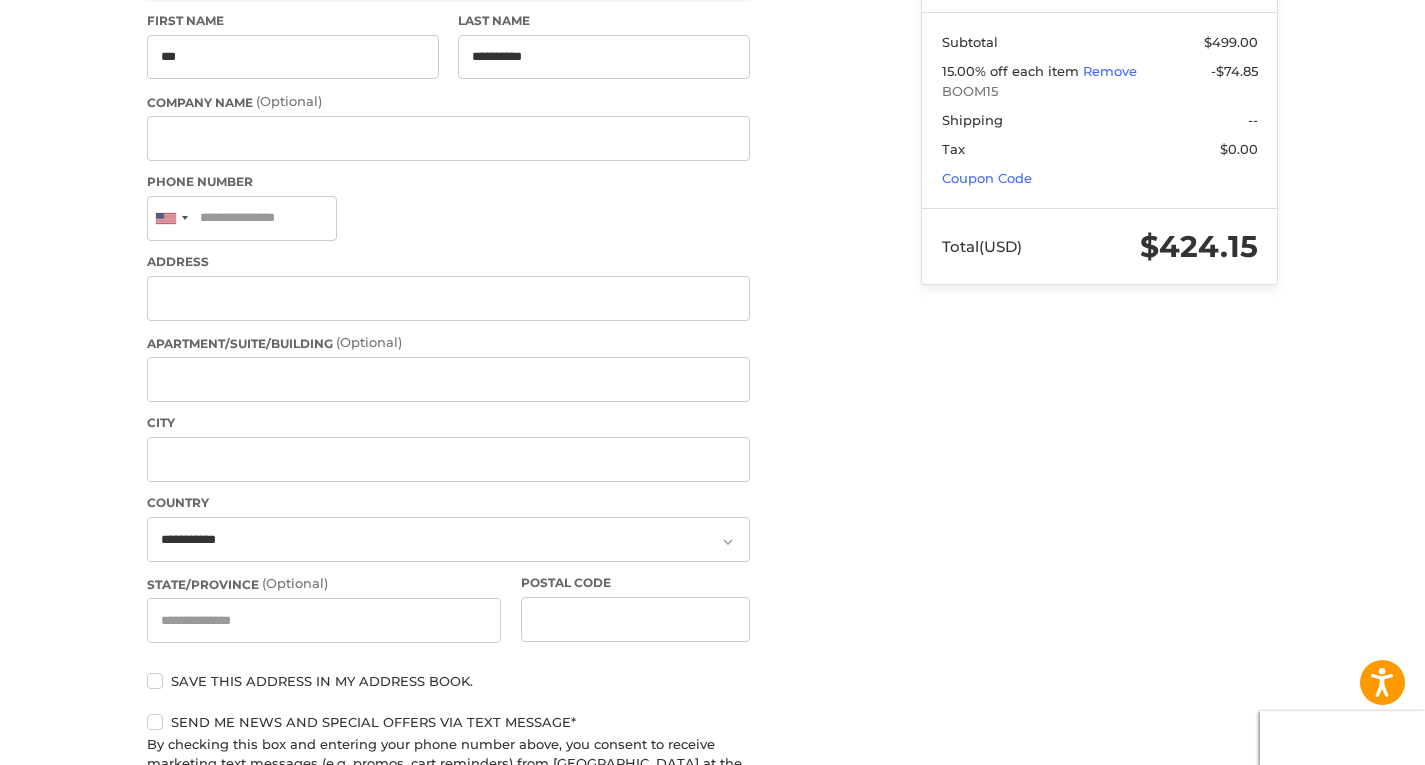 click on "Total  (USD)" at bounding box center [1006, 247] 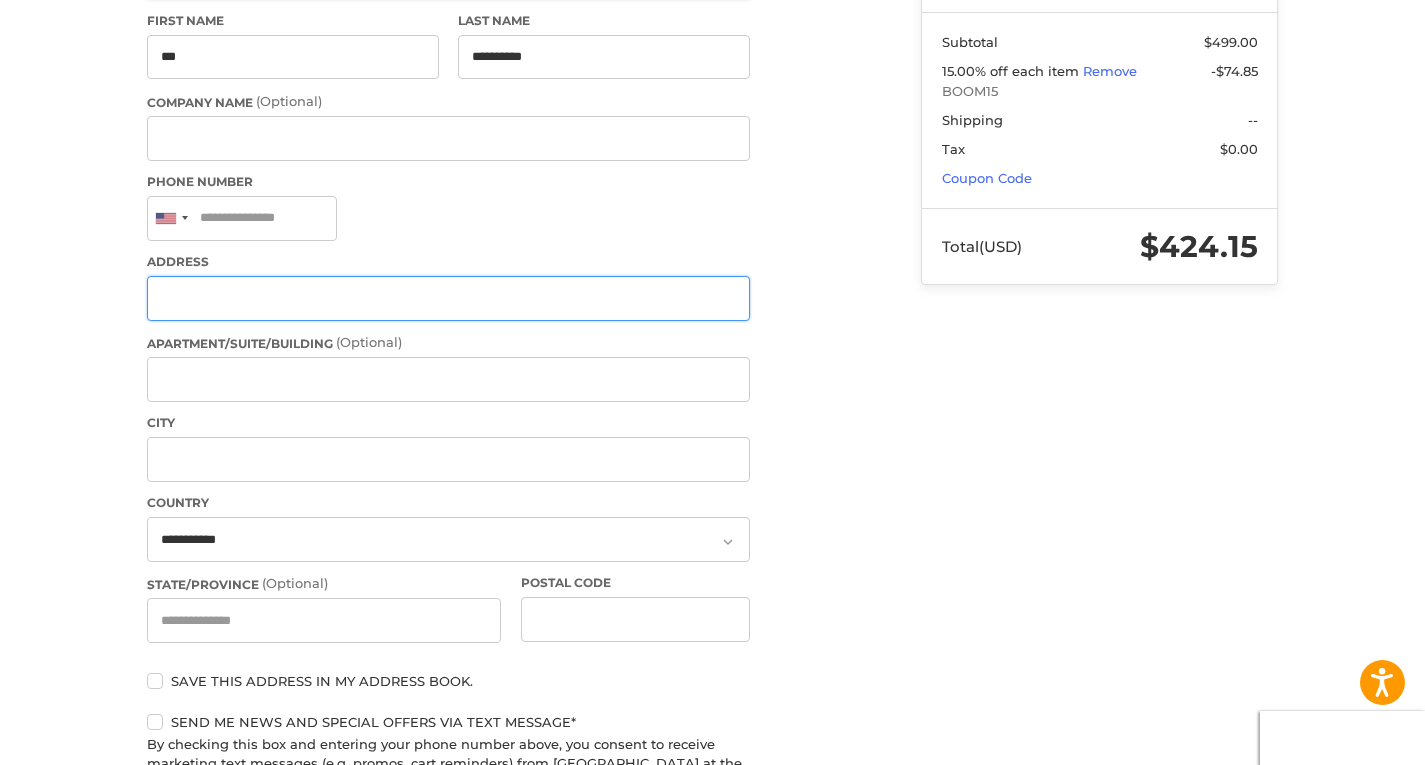 click on "Address" at bounding box center (448, 298) 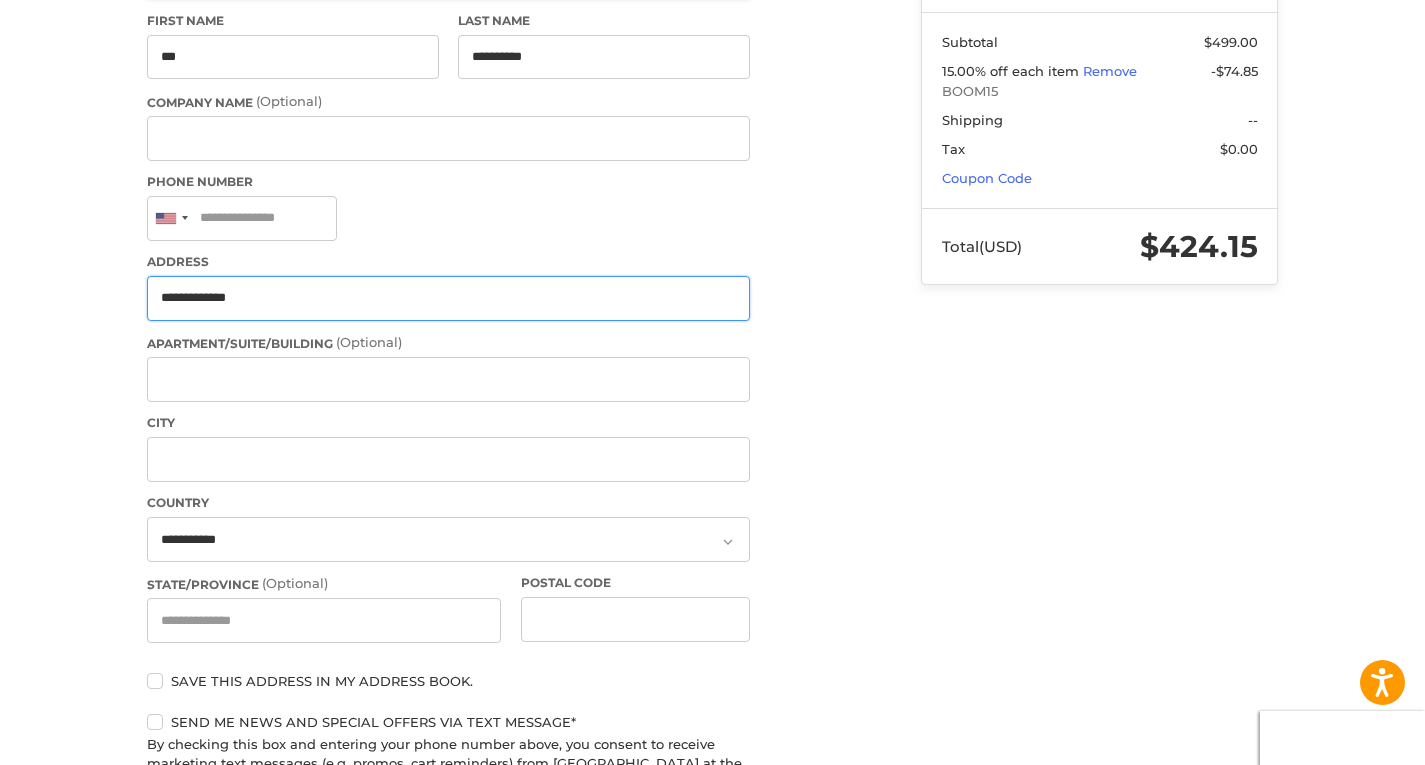 type on "**********" 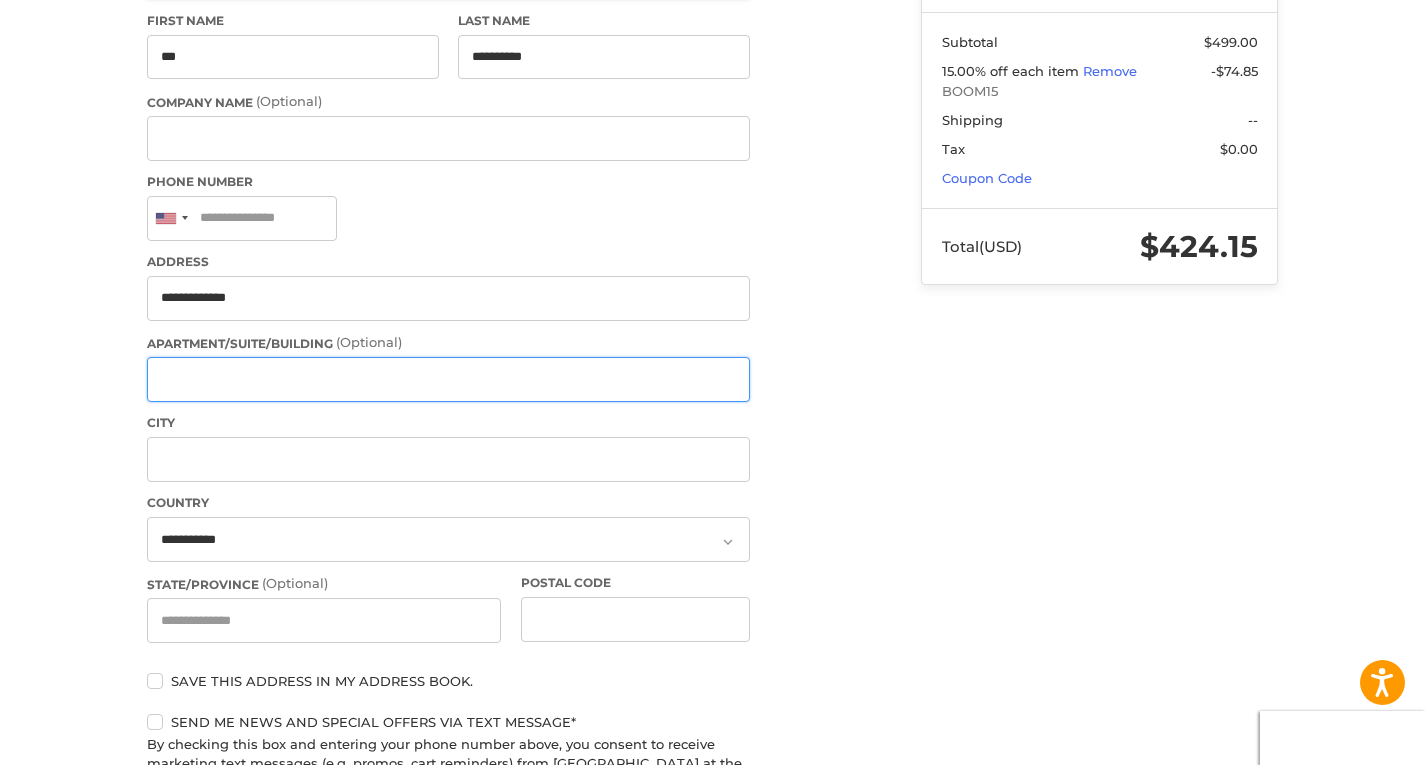 click on "Apartment/Suite/Building   (Optional)" at bounding box center [448, 379] 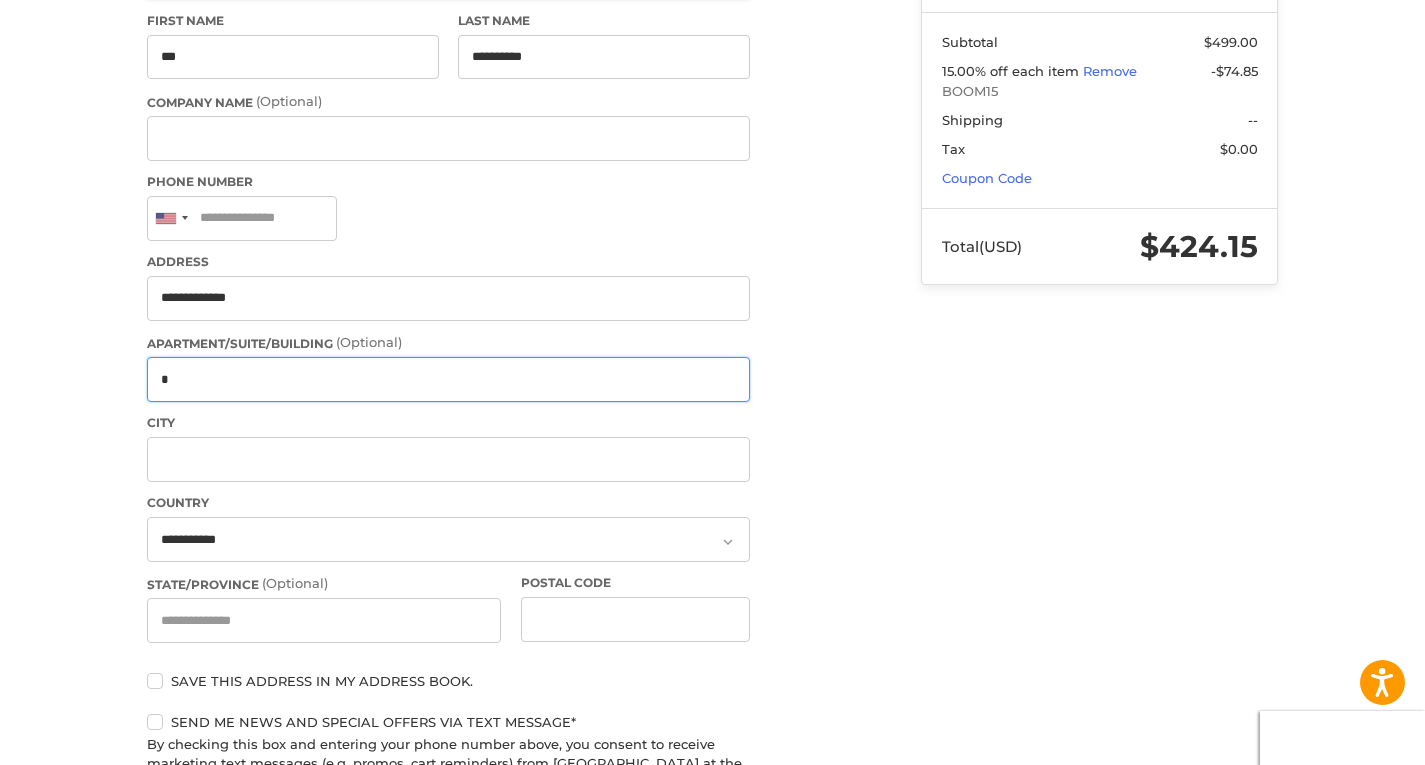 drag, startPoint x: 232, startPoint y: 375, endPoint x: 31, endPoint y: 367, distance: 201.15913 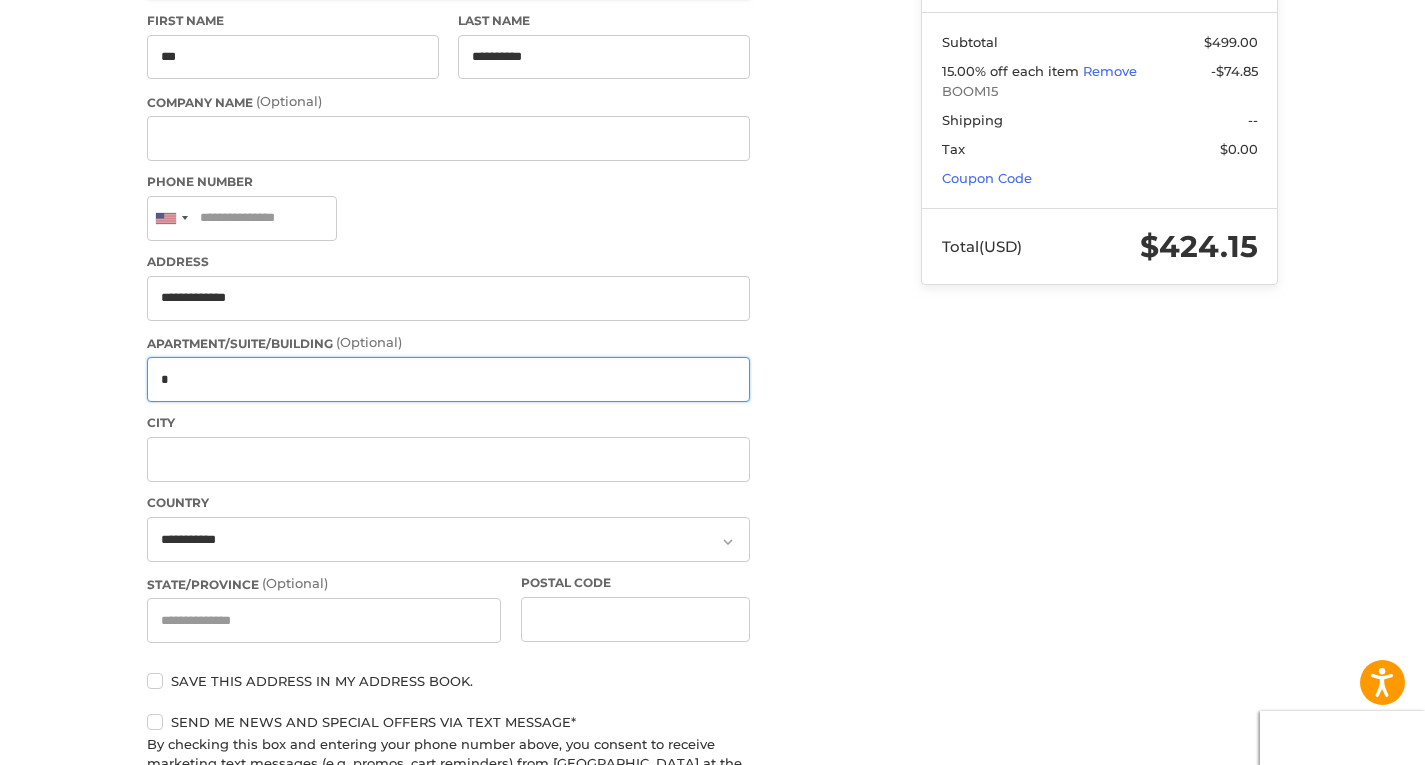 click on "**********" at bounding box center (712, 561) 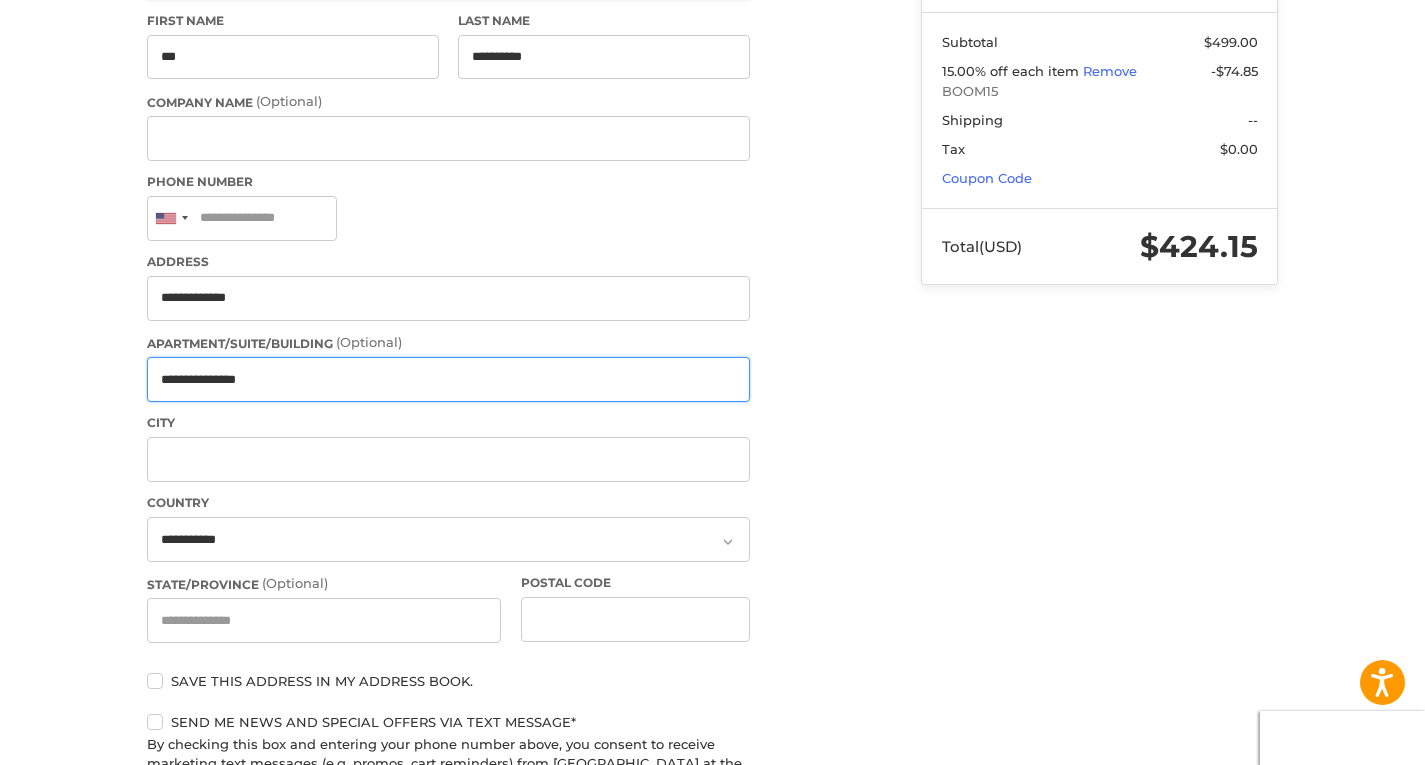 type on "**********" 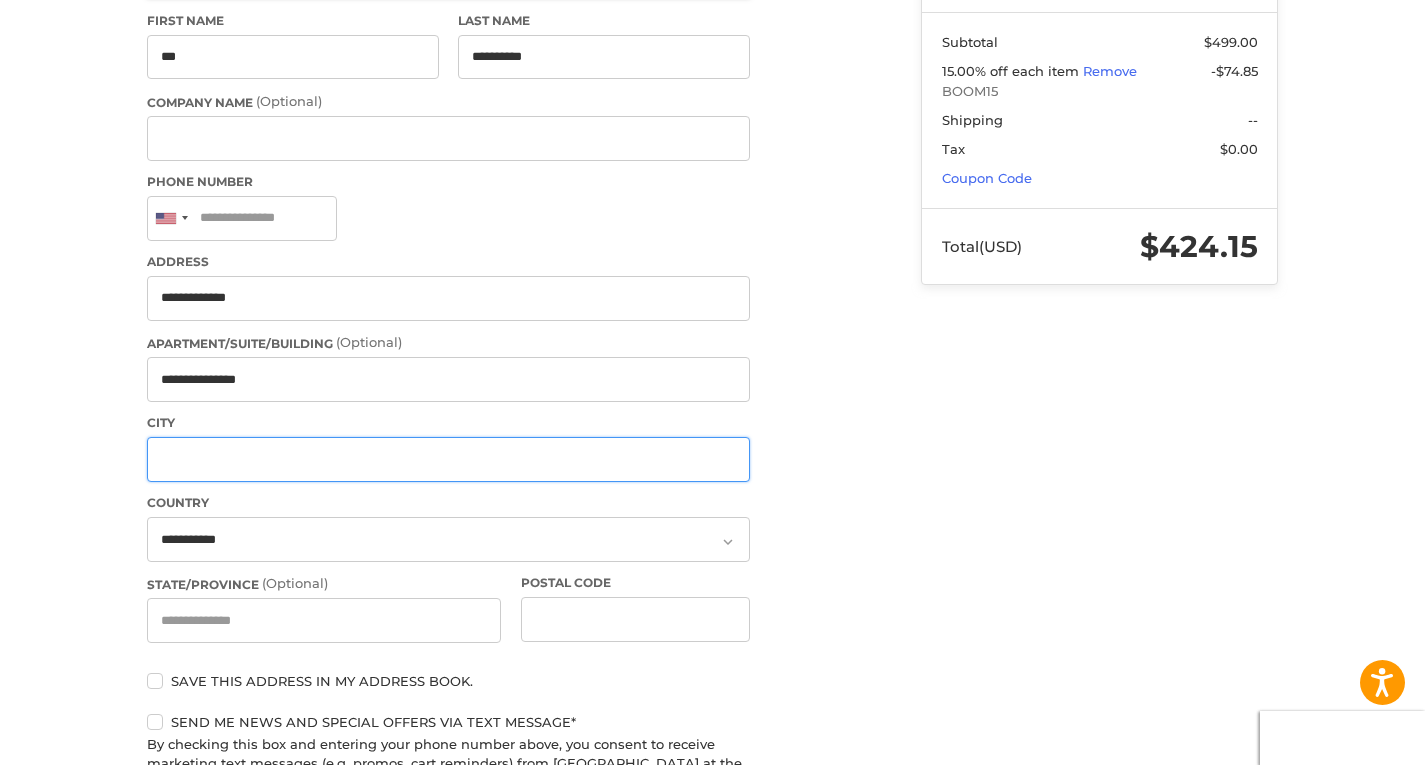 click on "City" at bounding box center [448, 459] 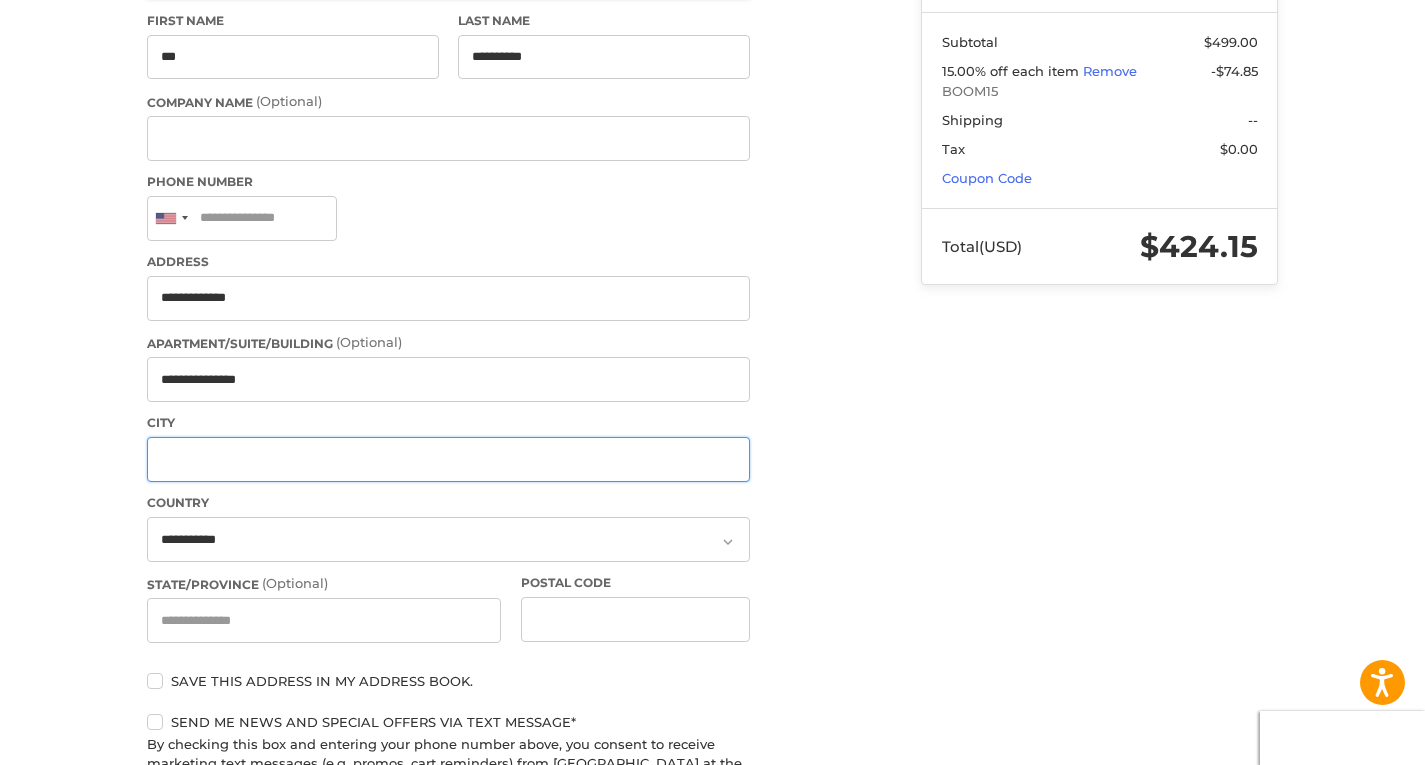 paste on "**********" 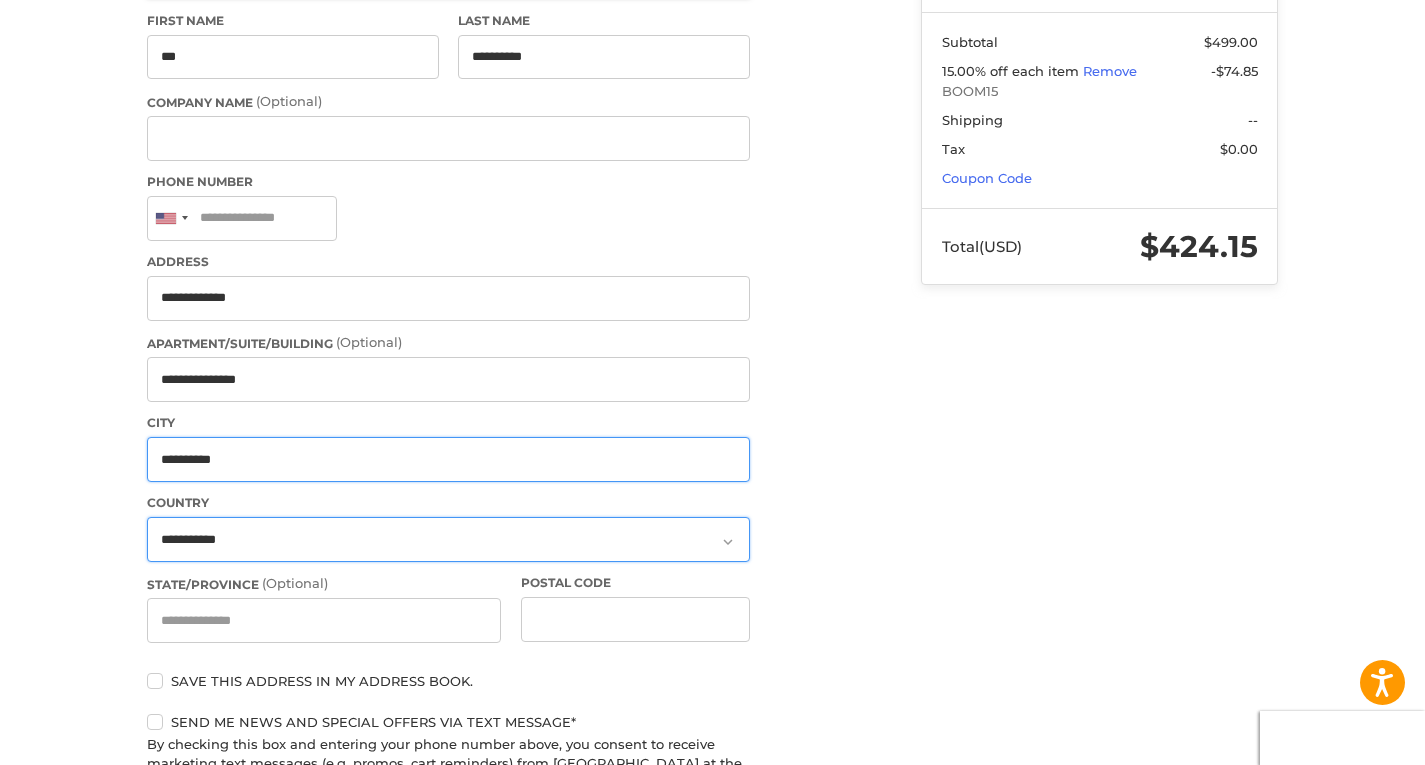 type on "**********" 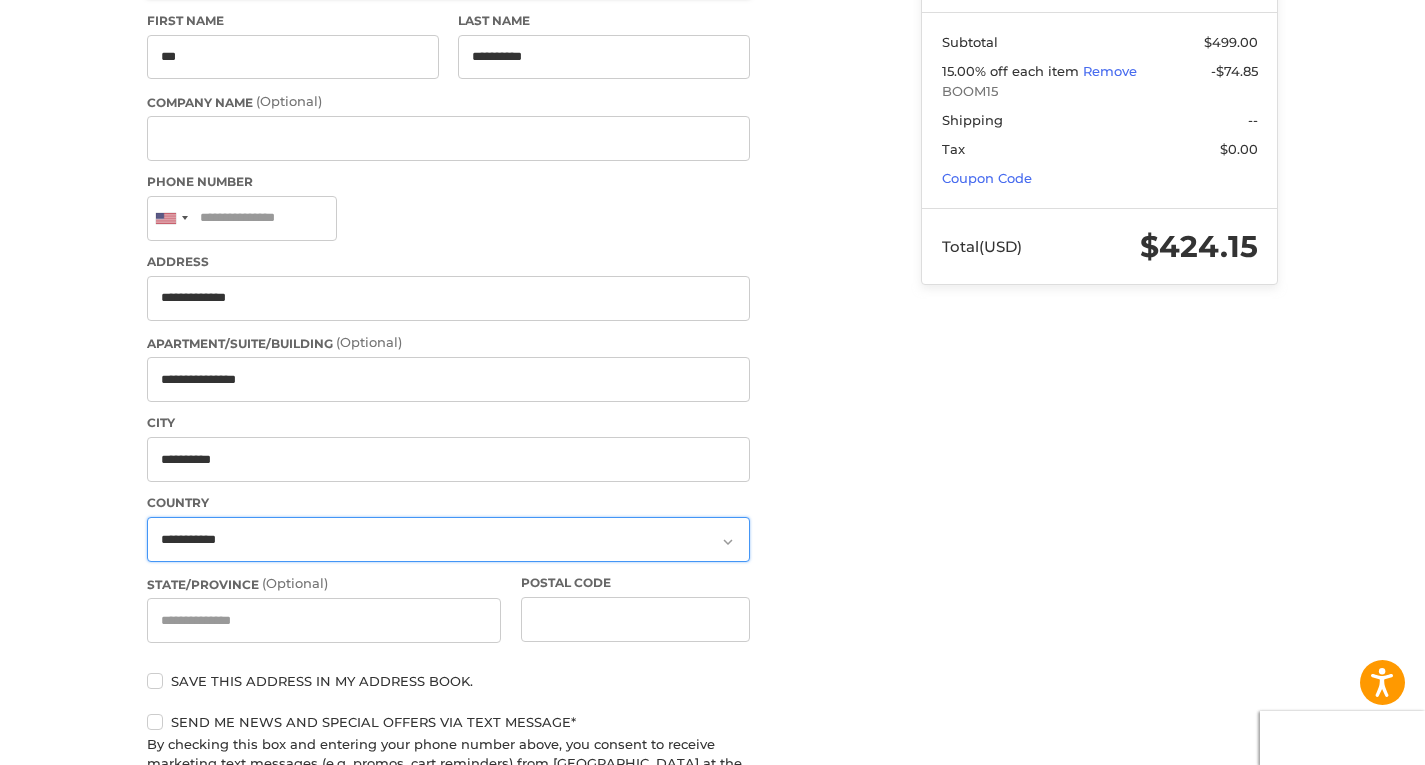 click on "**********" at bounding box center [448, 539] 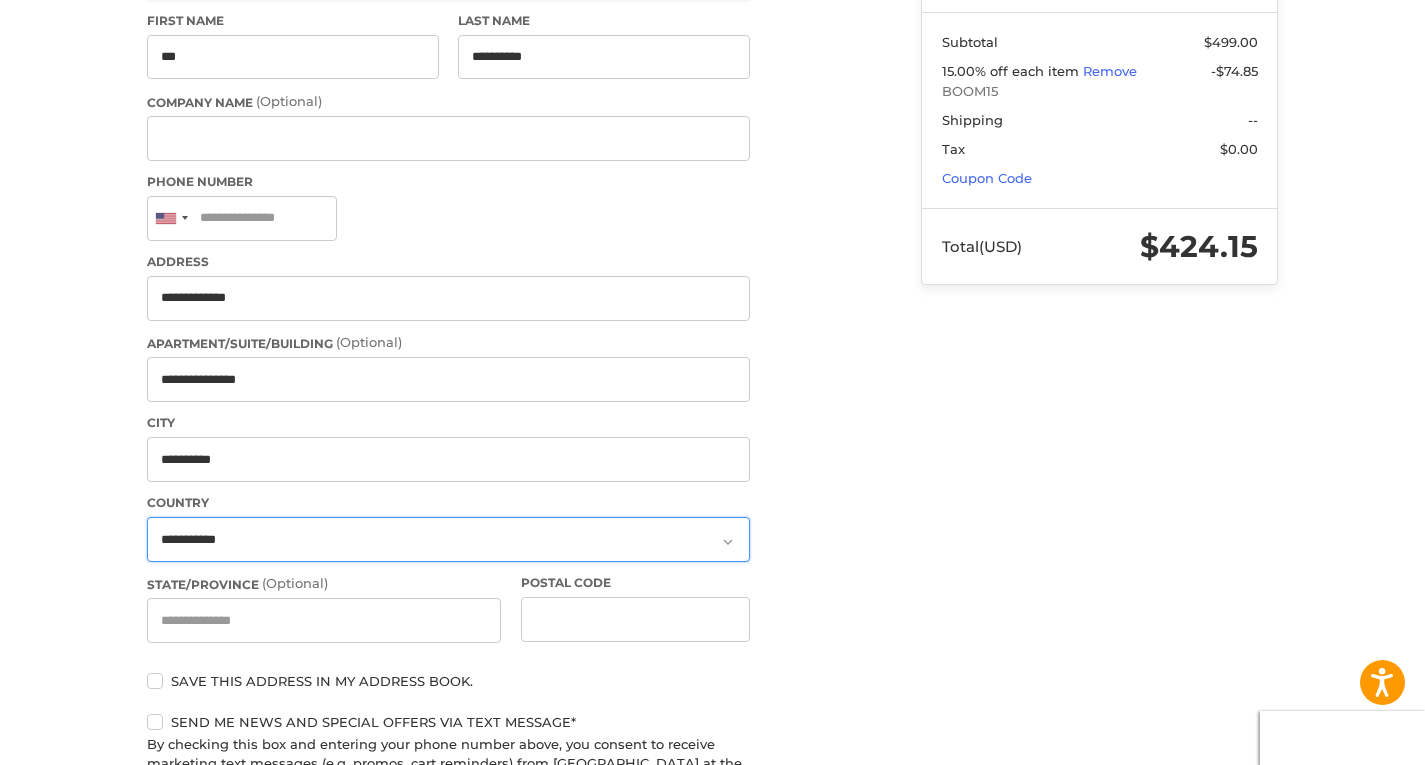 select on "**" 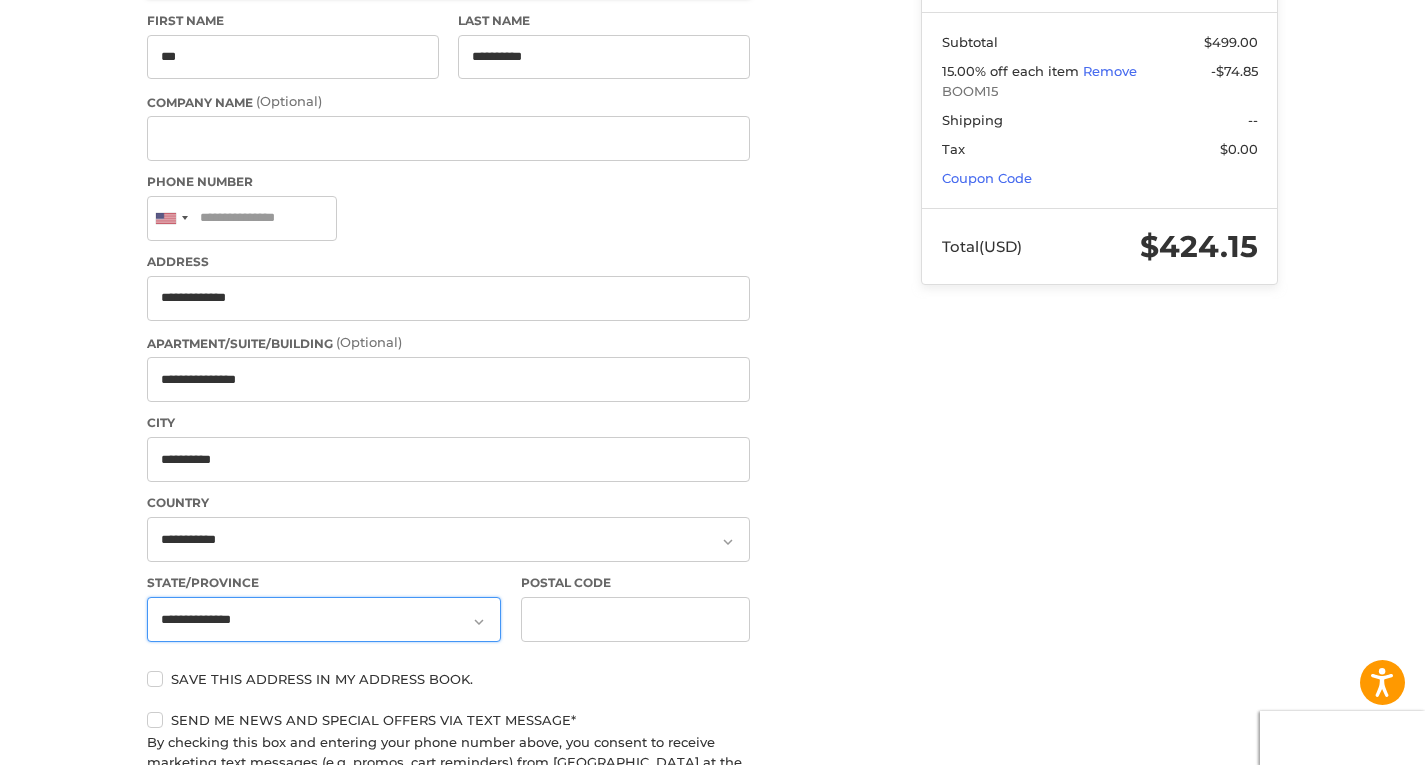 click on "**********" at bounding box center (324, 619) 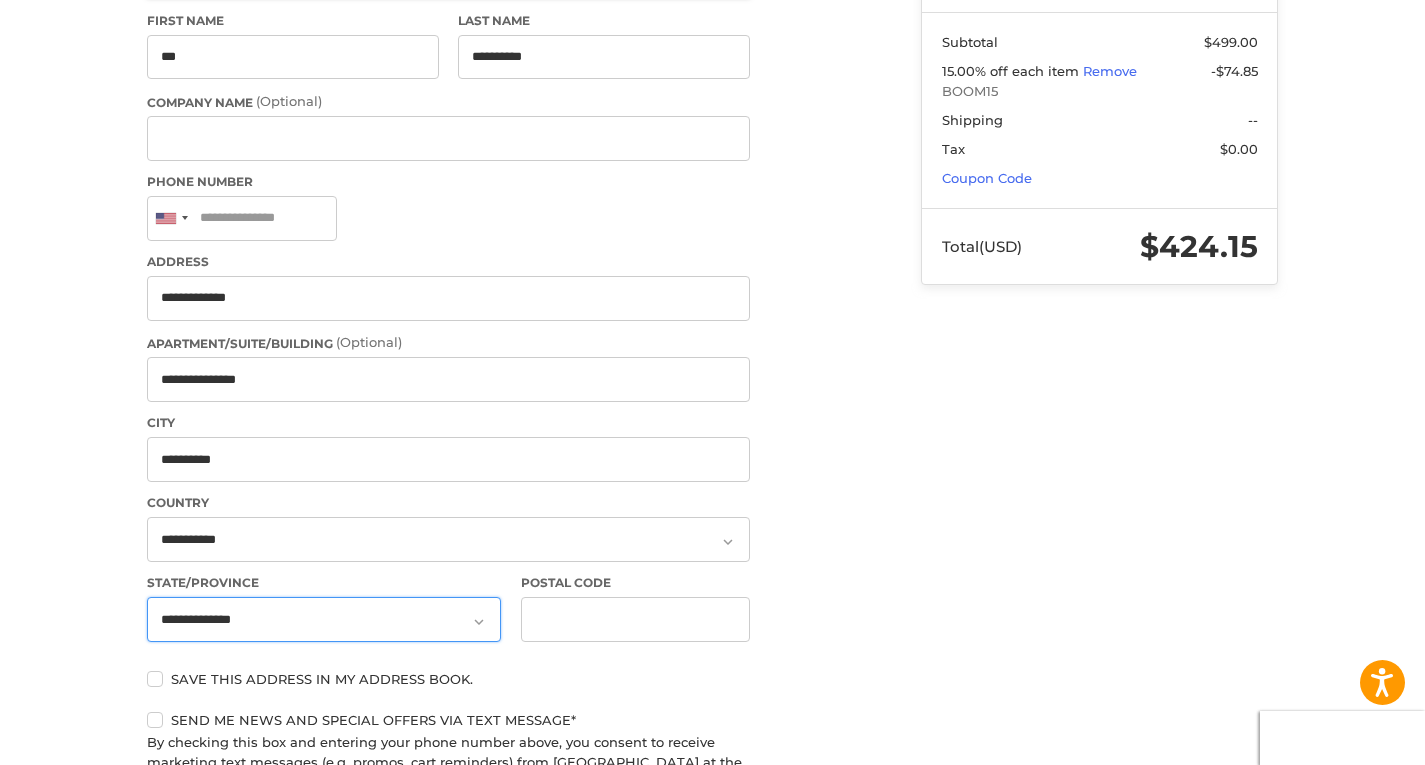 select on "**" 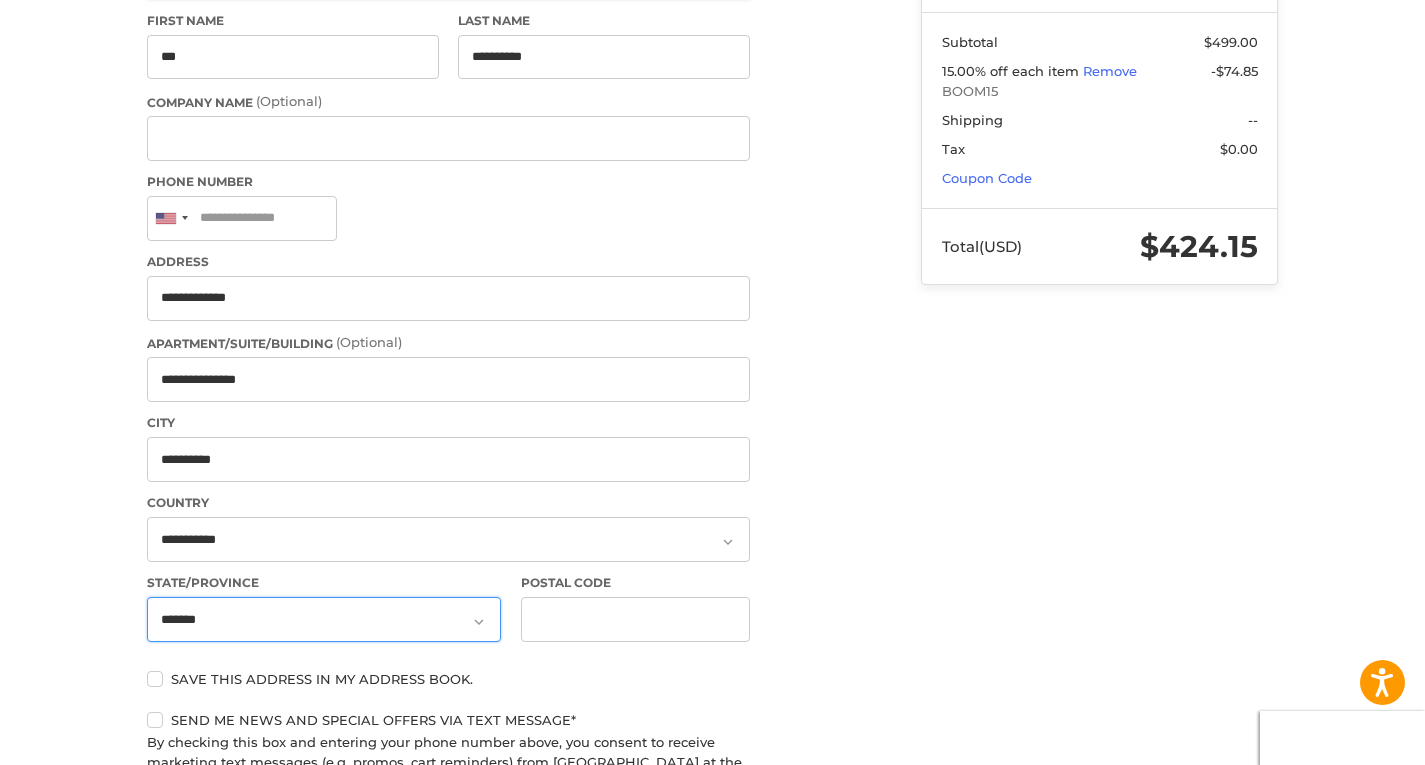 click on "**********" at bounding box center (324, 619) 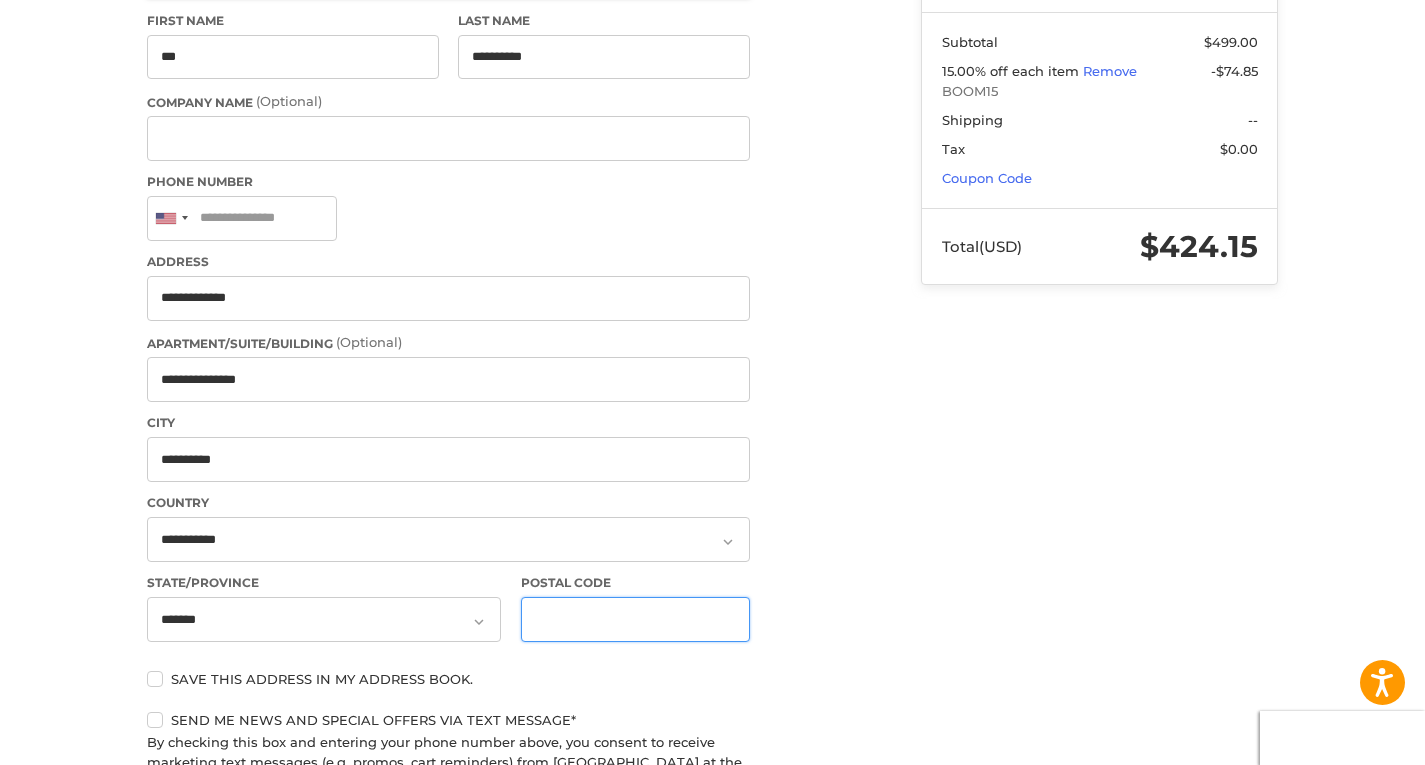click on "Postal Code" at bounding box center [636, 619] 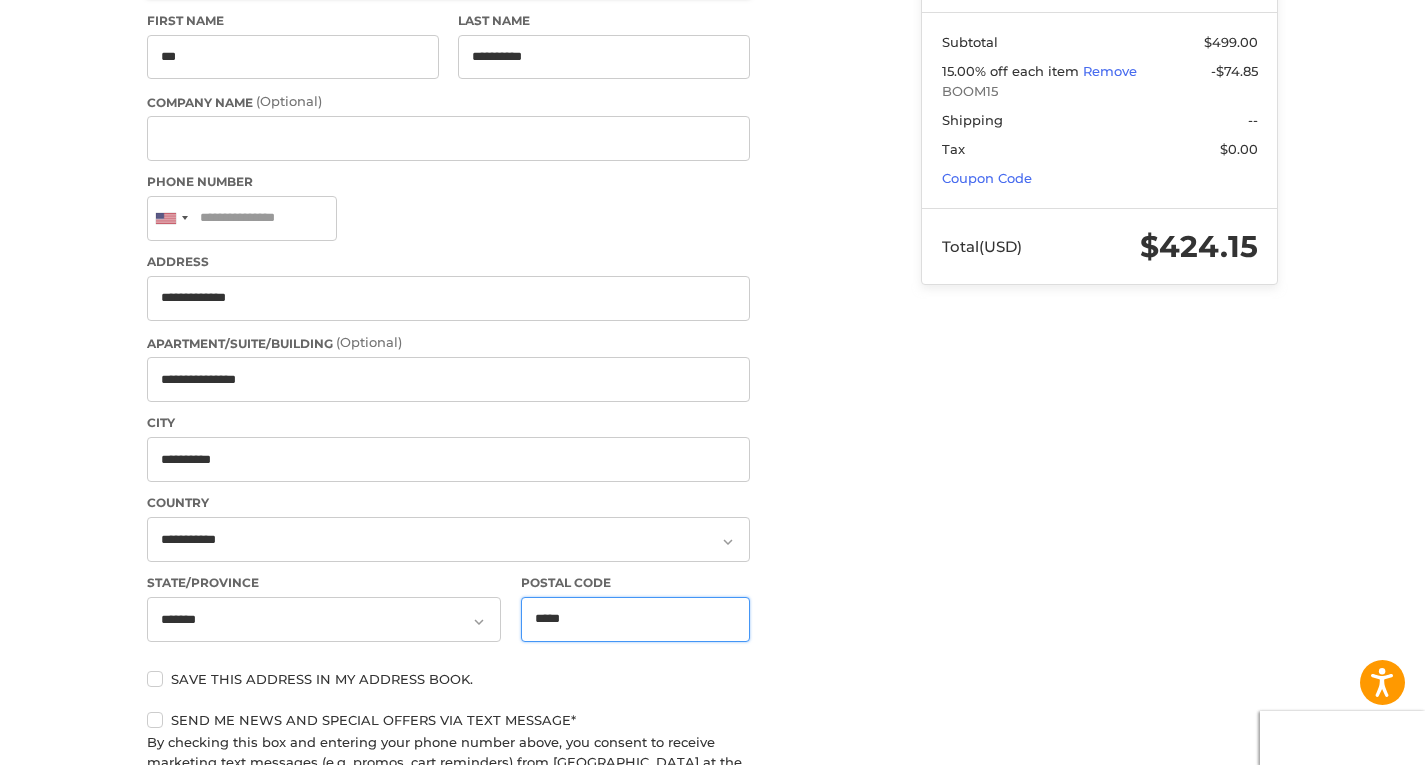 type on "*****" 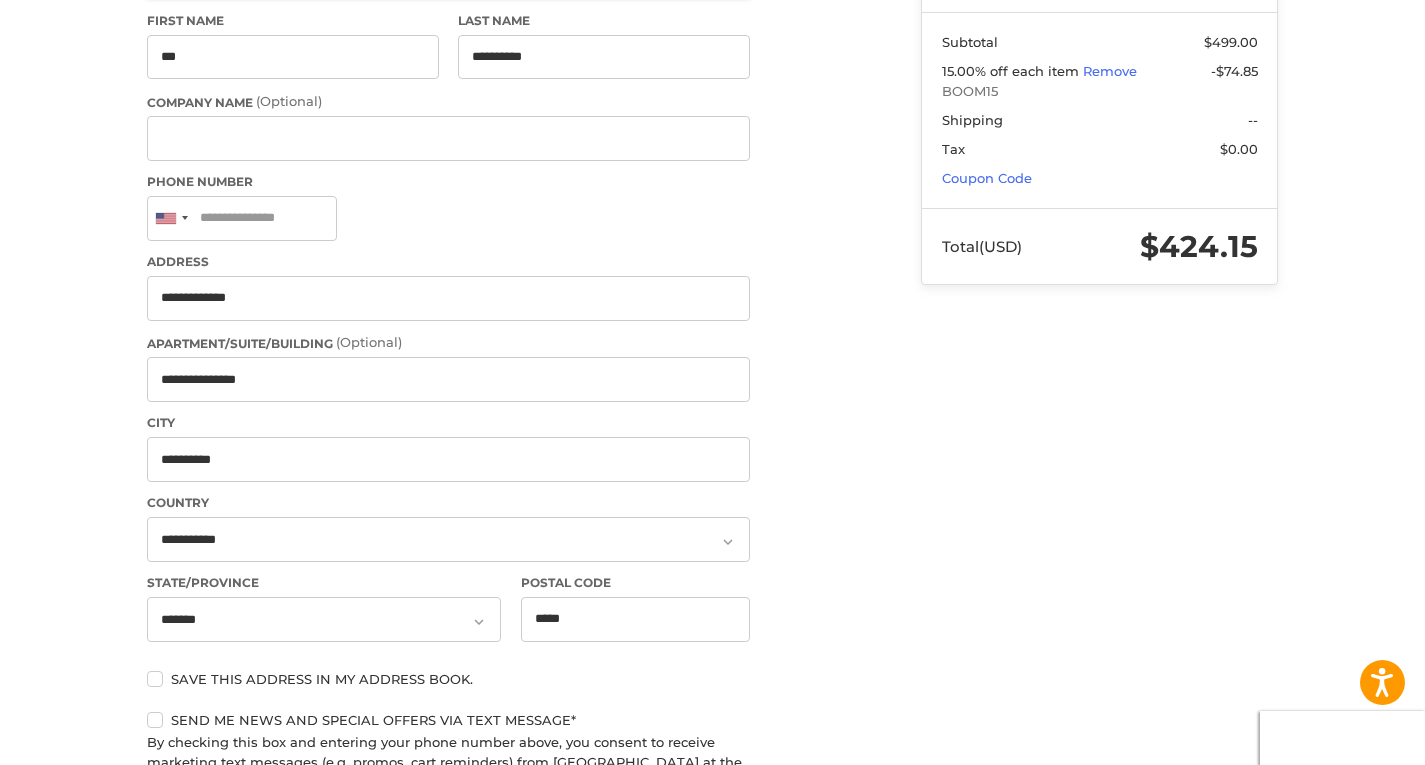 click on "**********" at bounding box center [519, 551] 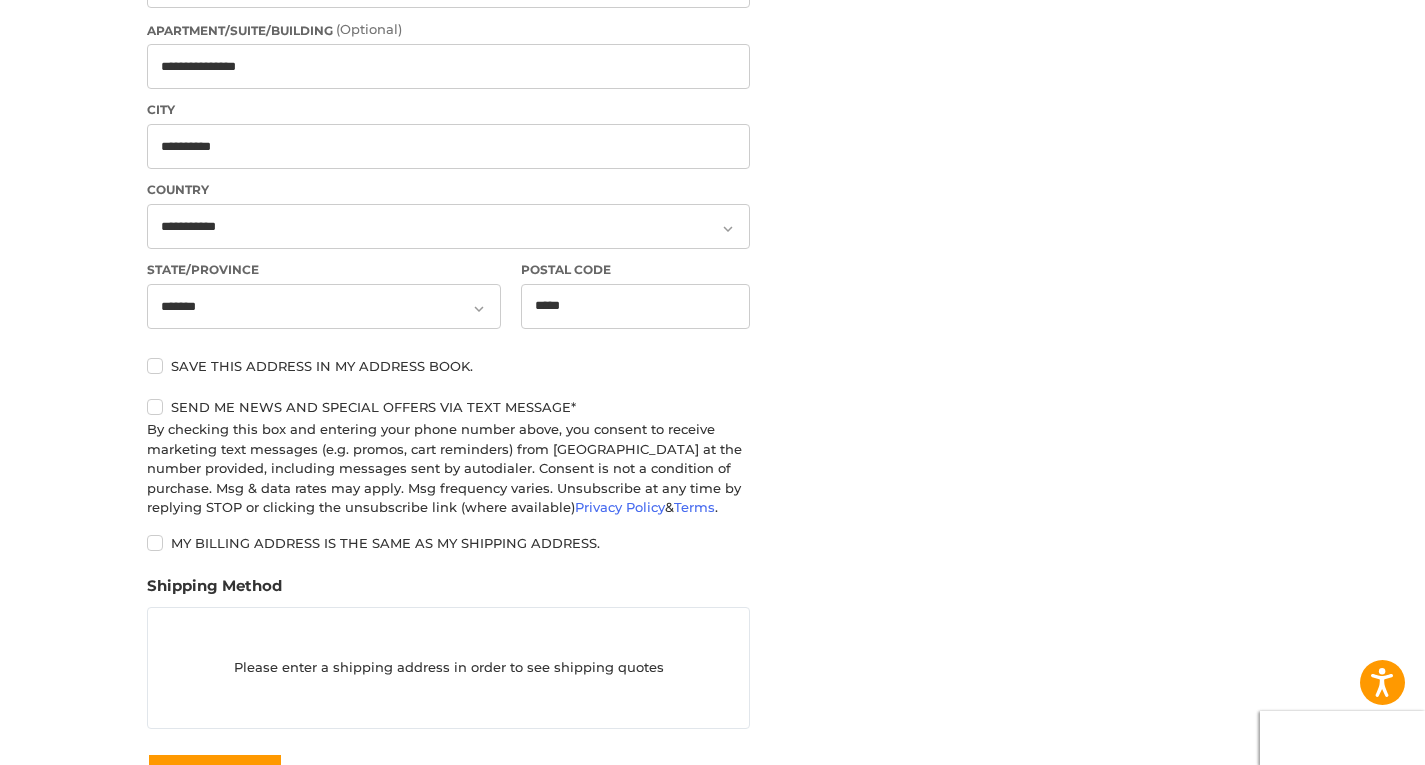 scroll, scrollTop: 800, scrollLeft: 0, axis: vertical 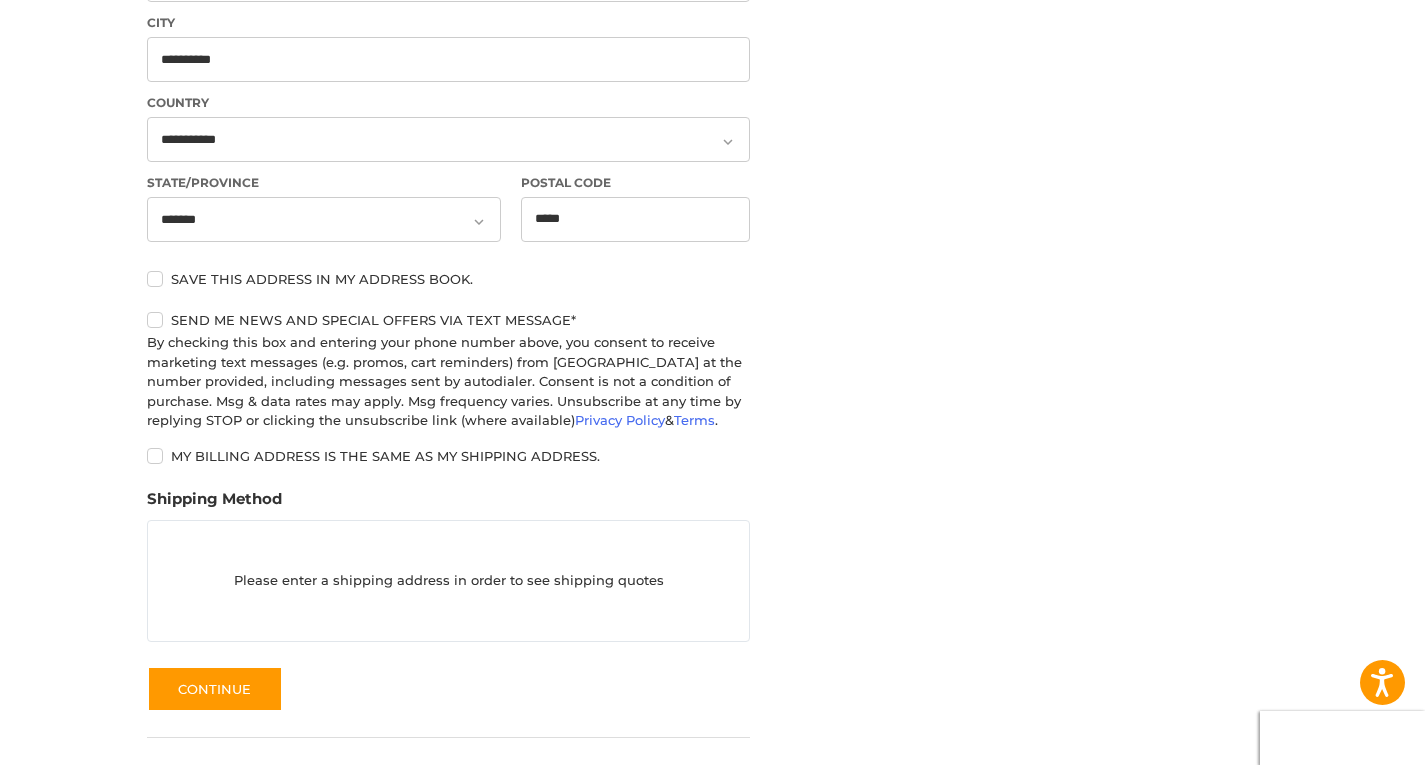 click on "Please enter a shipping address in order to see shipping quotes" at bounding box center (448, 580) 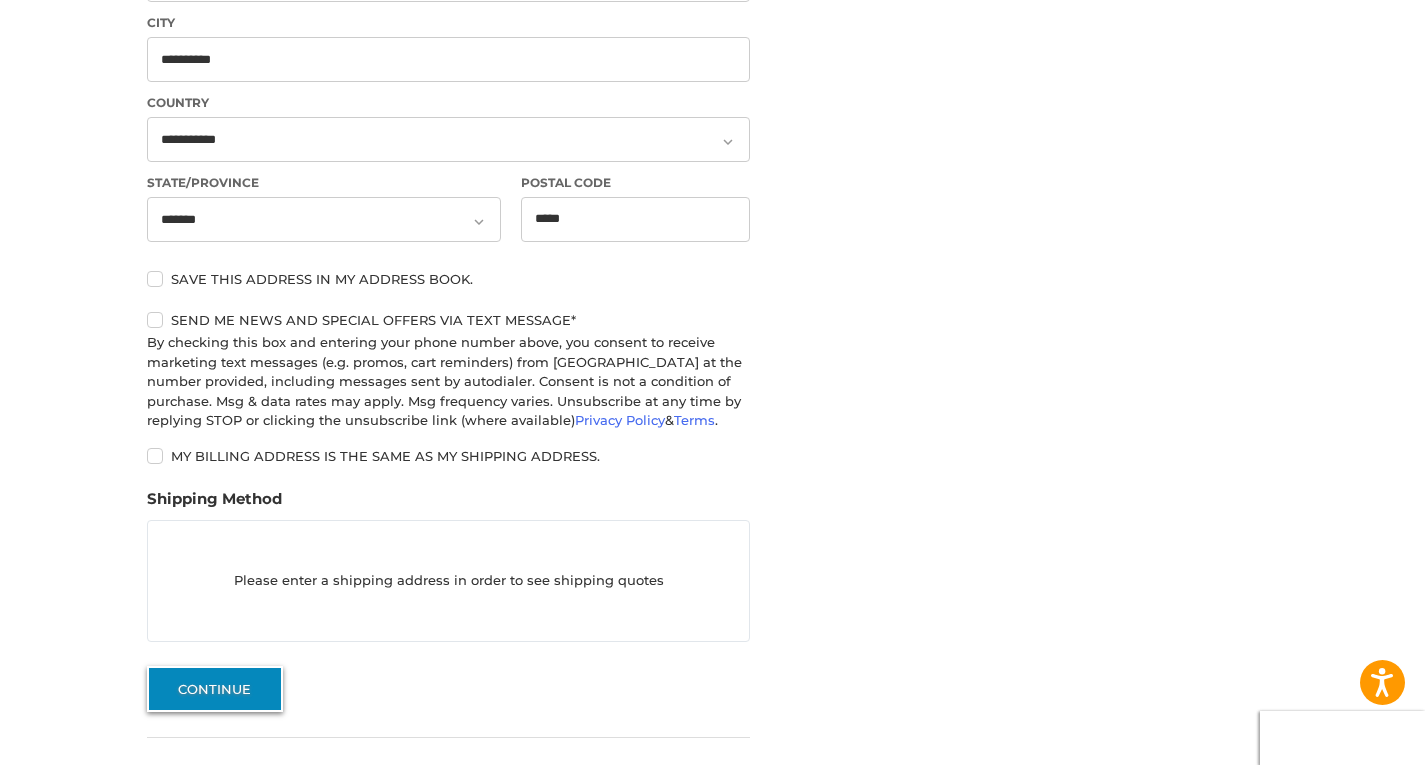 click on "Continue" at bounding box center (215, 689) 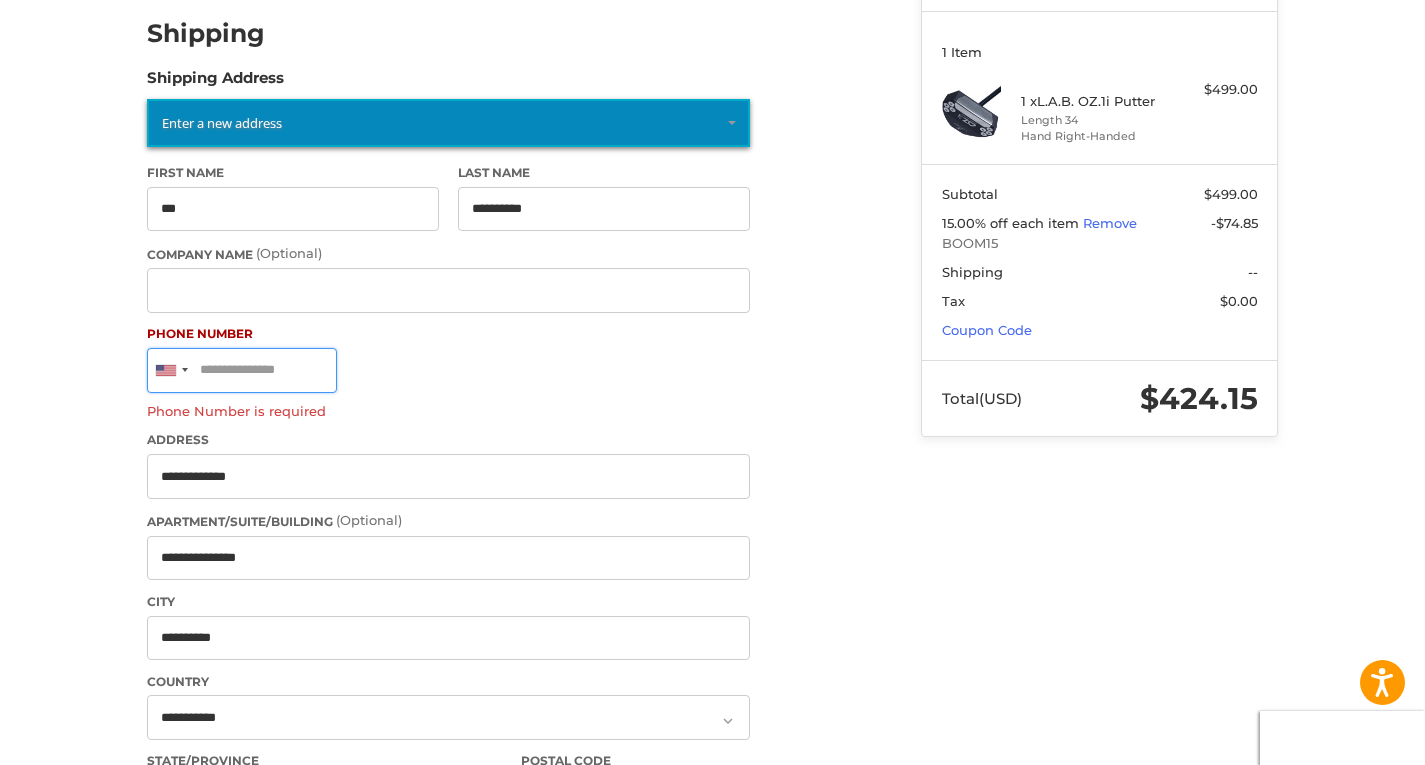 scroll, scrollTop: 237, scrollLeft: 0, axis: vertical 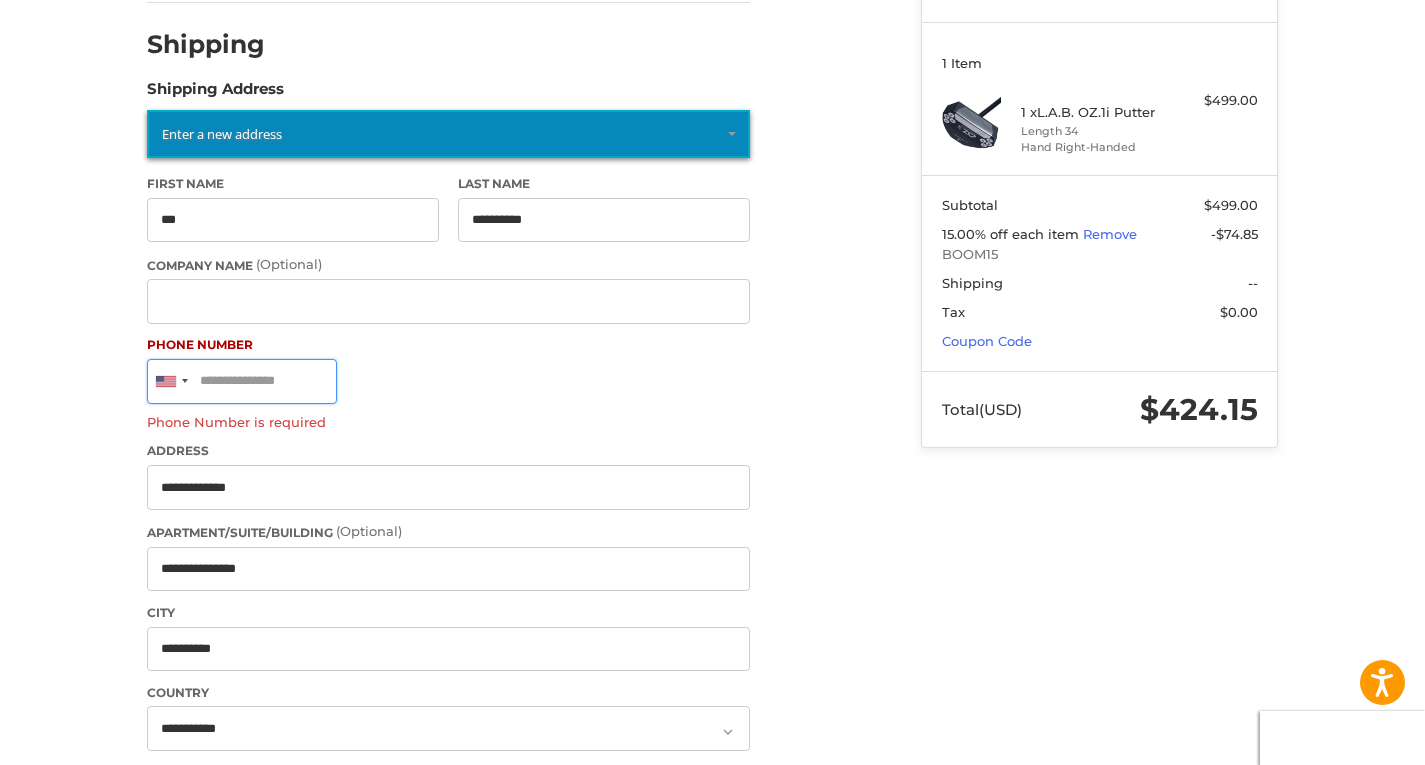 paste on "**********" 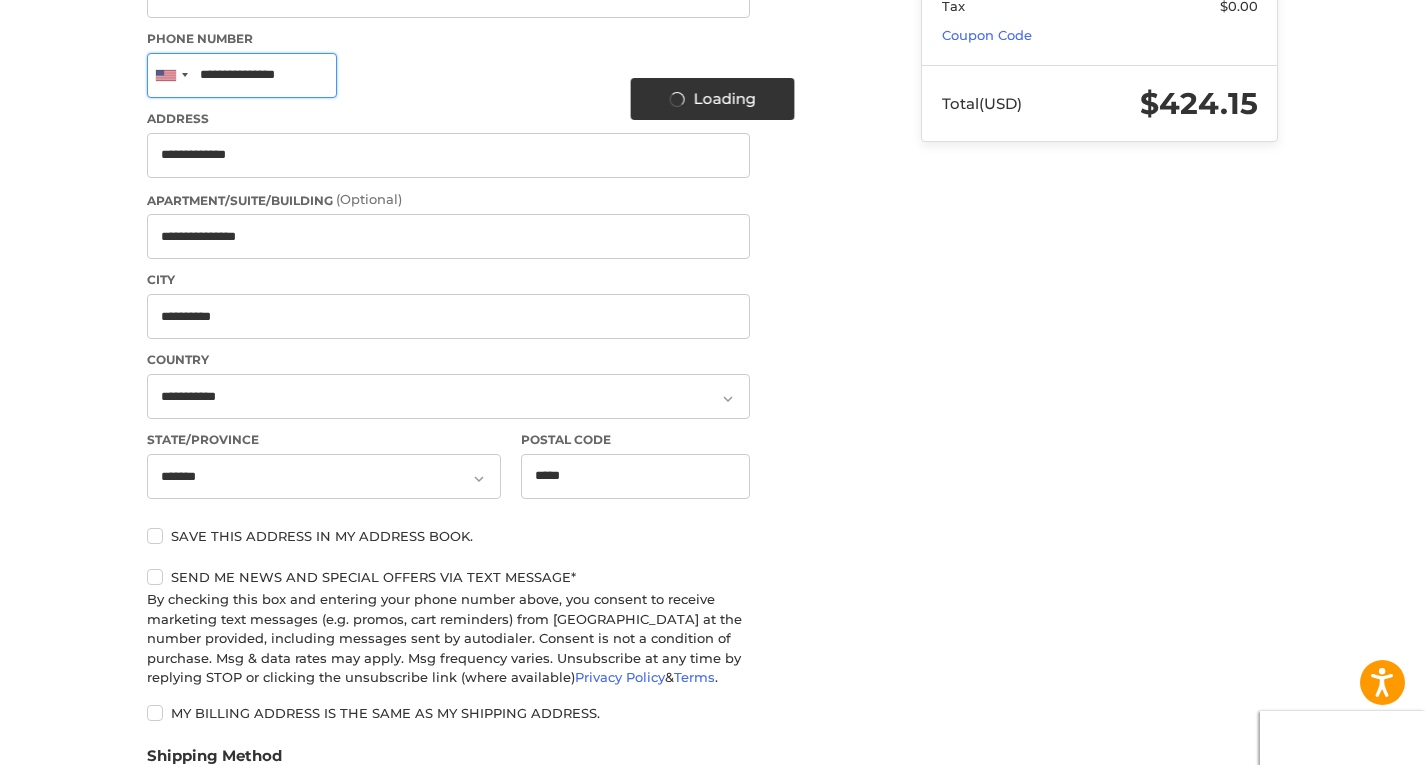 scroll, scrollTop: 837, scrollLeft: 0, axis: vertical 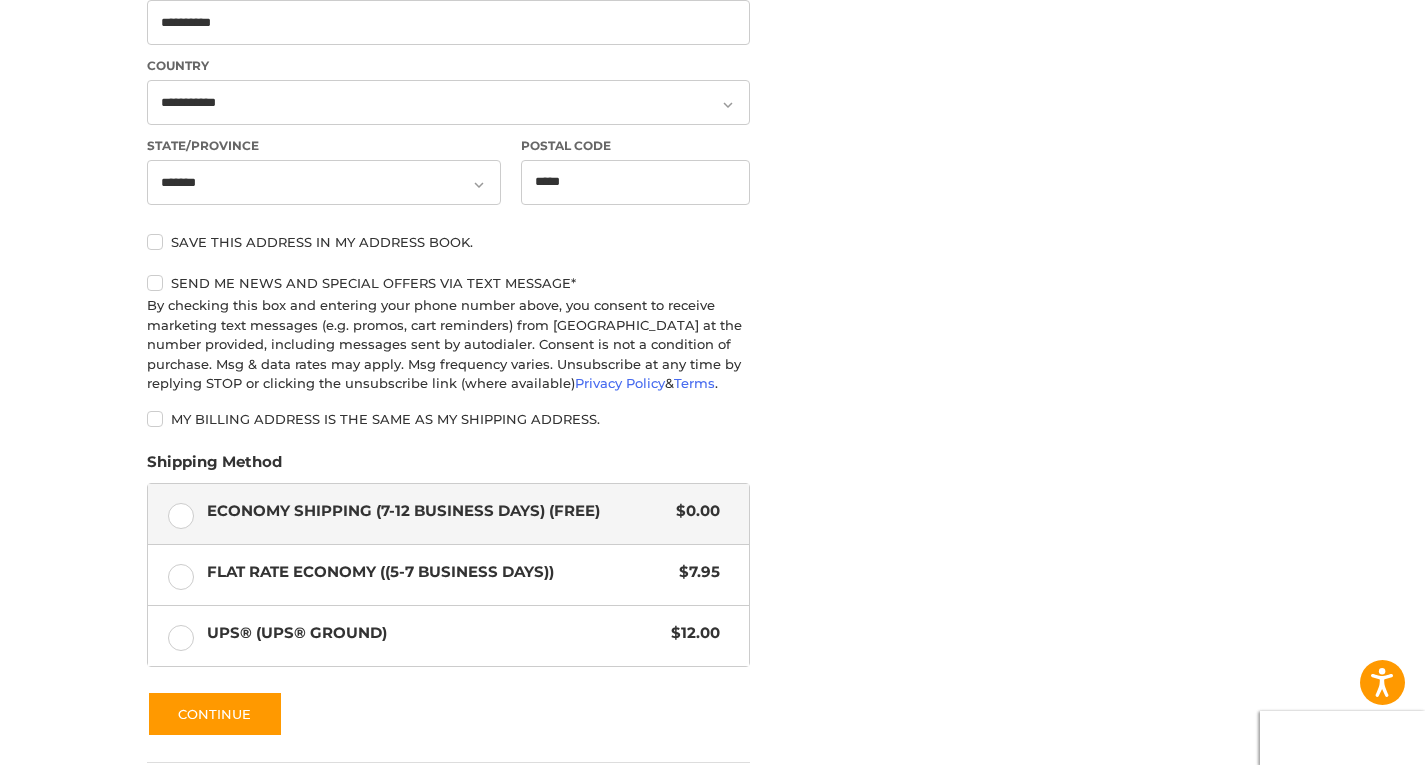 type on "**********" 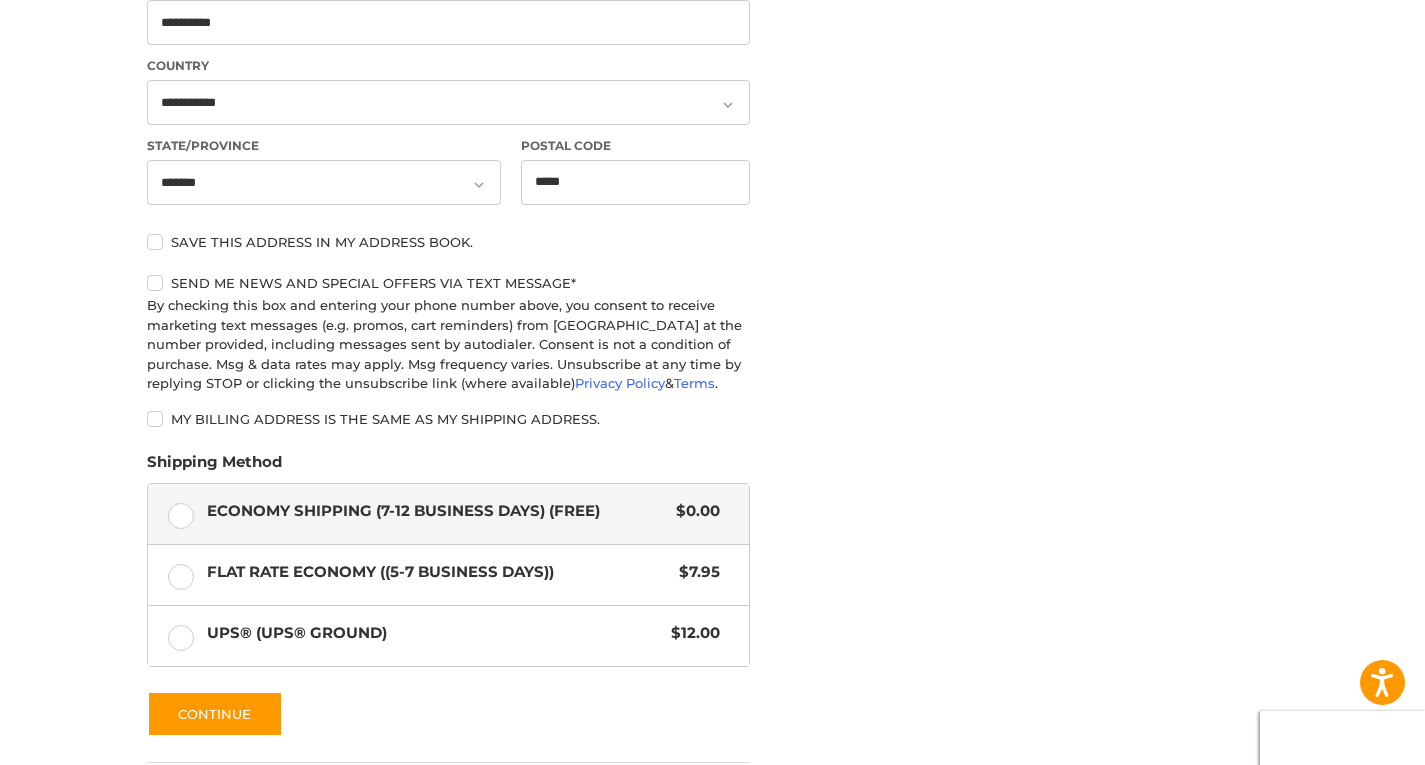 click on "Economy Shipping (7-12 Business Days) (Free)" at bounding box center (437, 511) 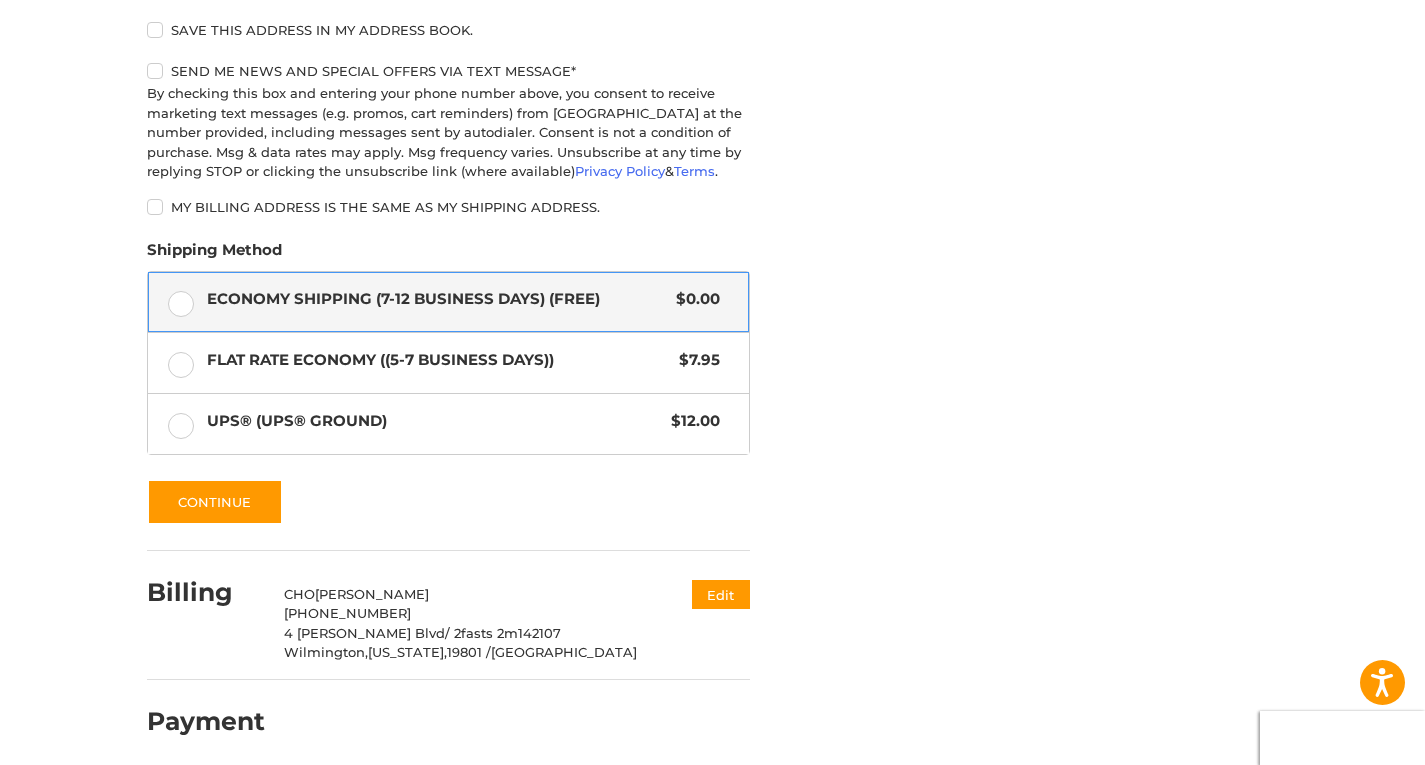 scroll, scrollTop: 1063, scrollLeft: 0, axis: vertical 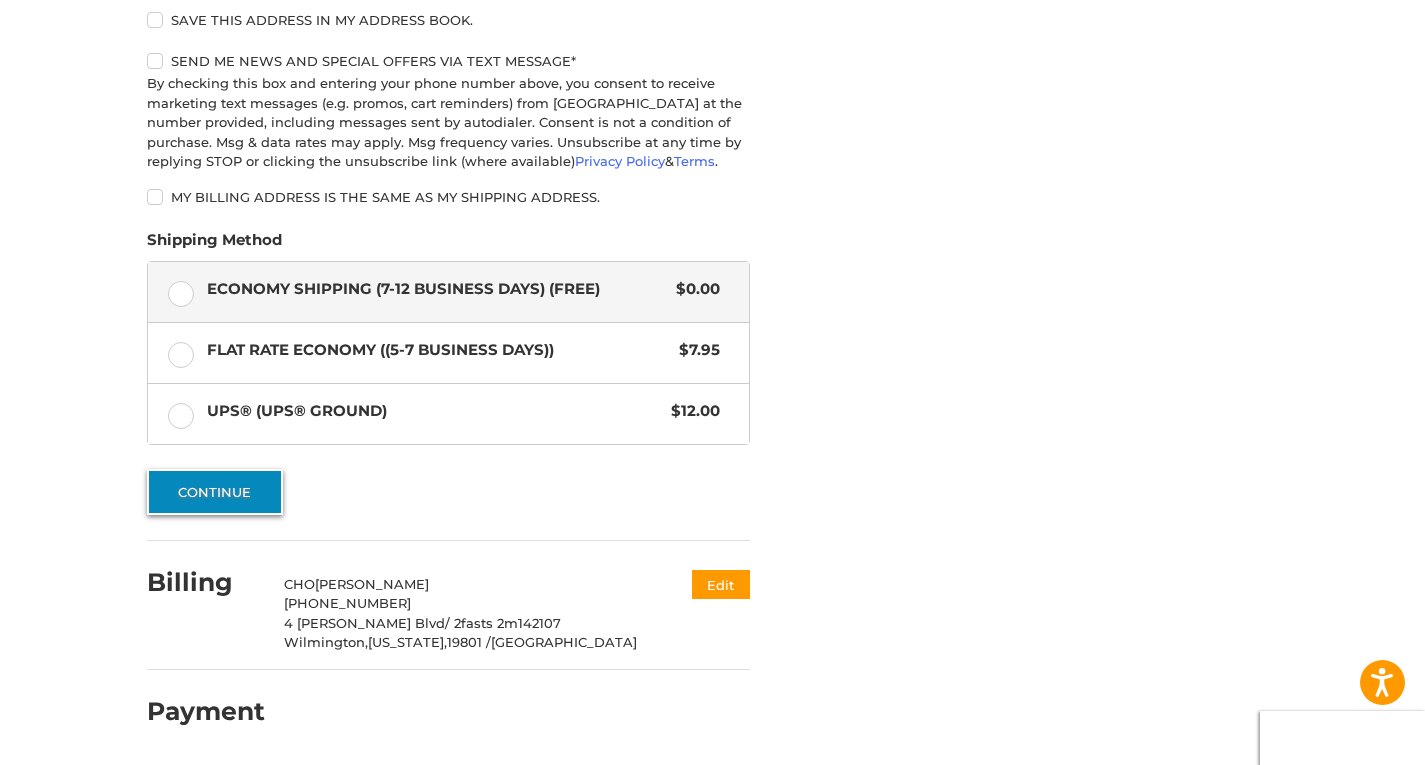 click on "Continue" at bounding box center (215, 492) 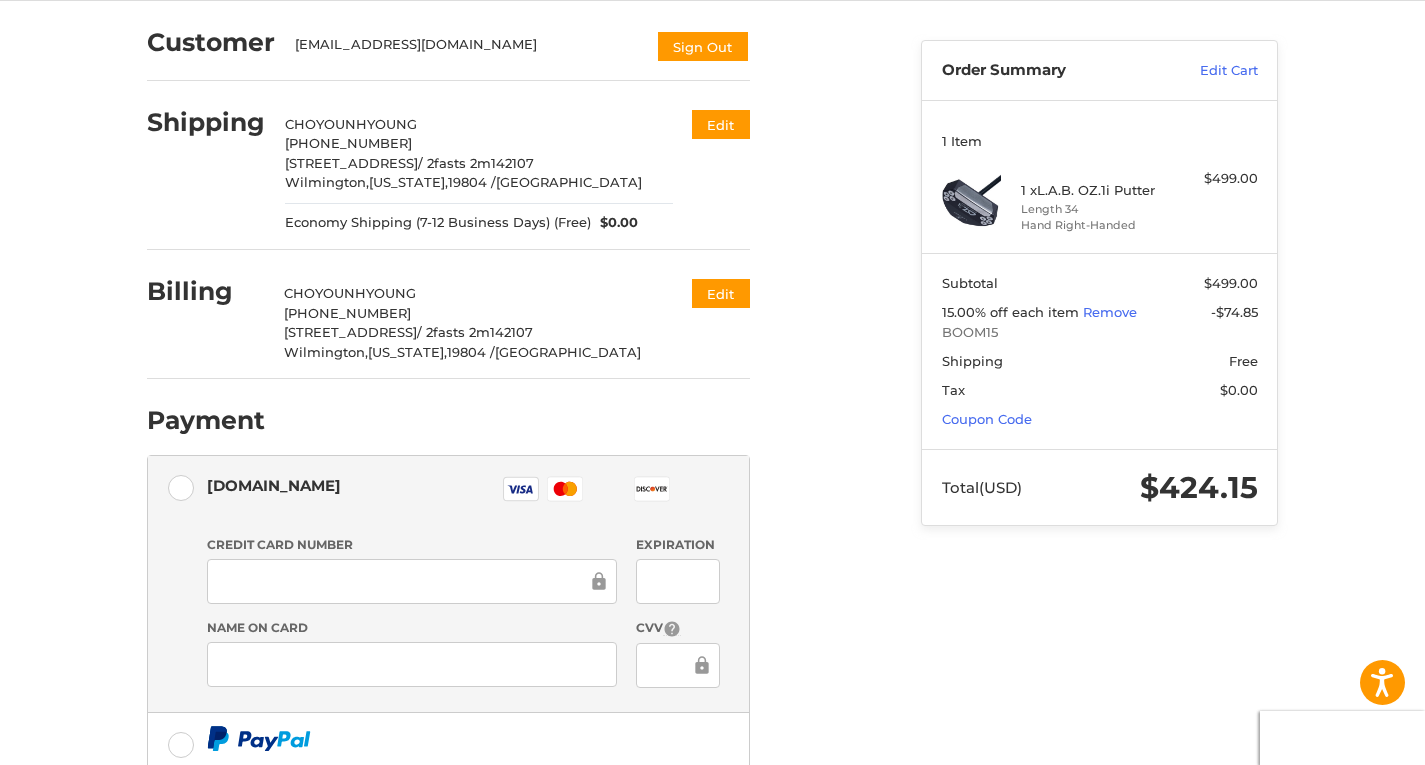 scroll, scrollTop: 200, scrollLeft: 0, axis: vertical 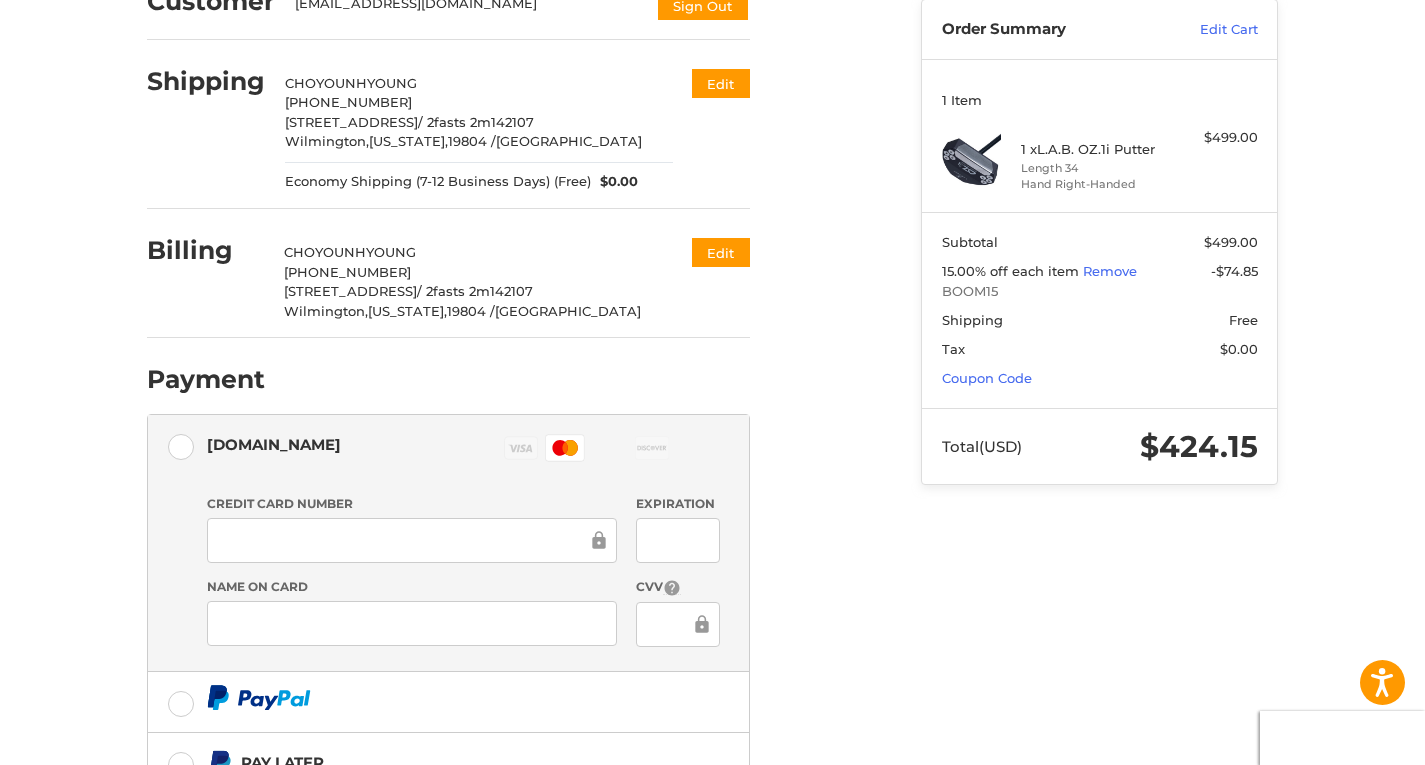 click at bounding box center (412, 623) 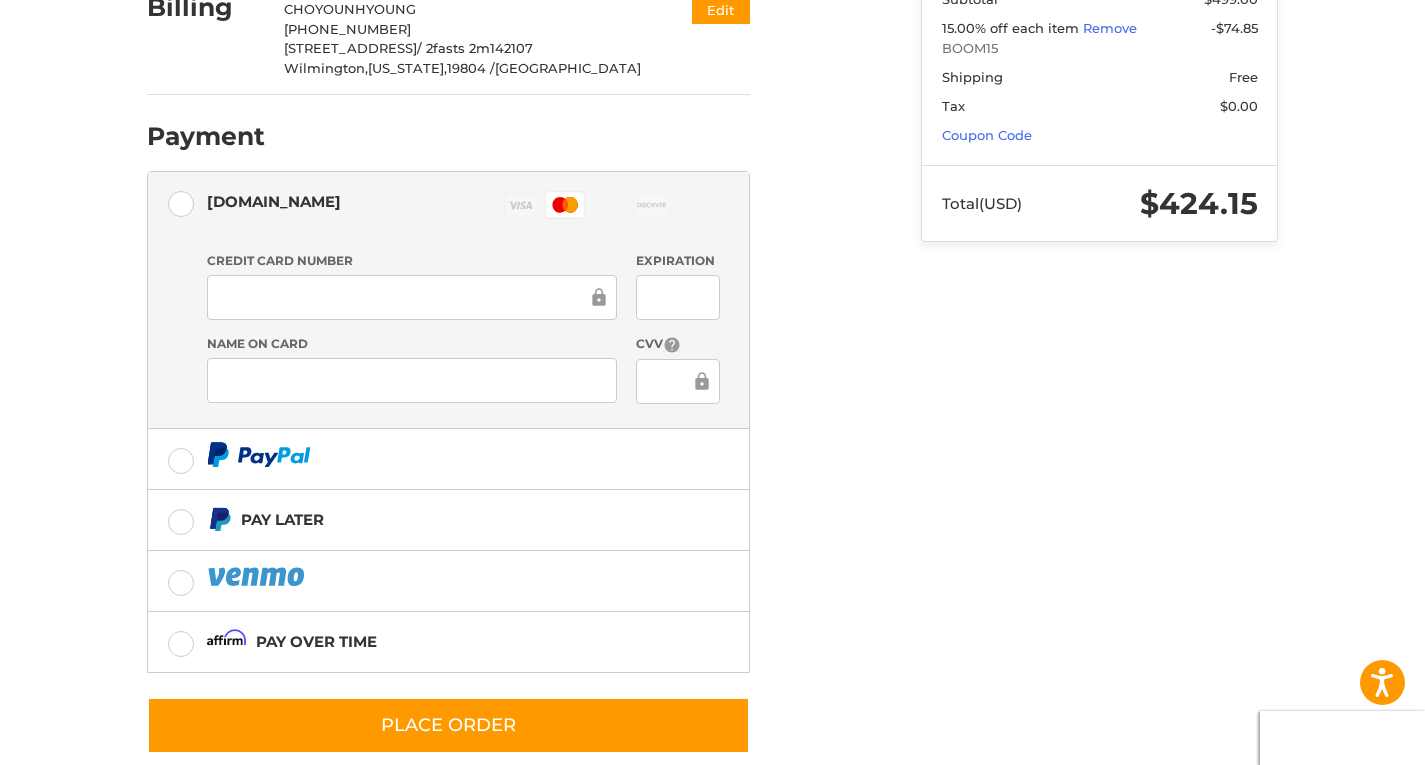 scroll, scrollTop: 478, scrollLeft: 0, axis: vertical 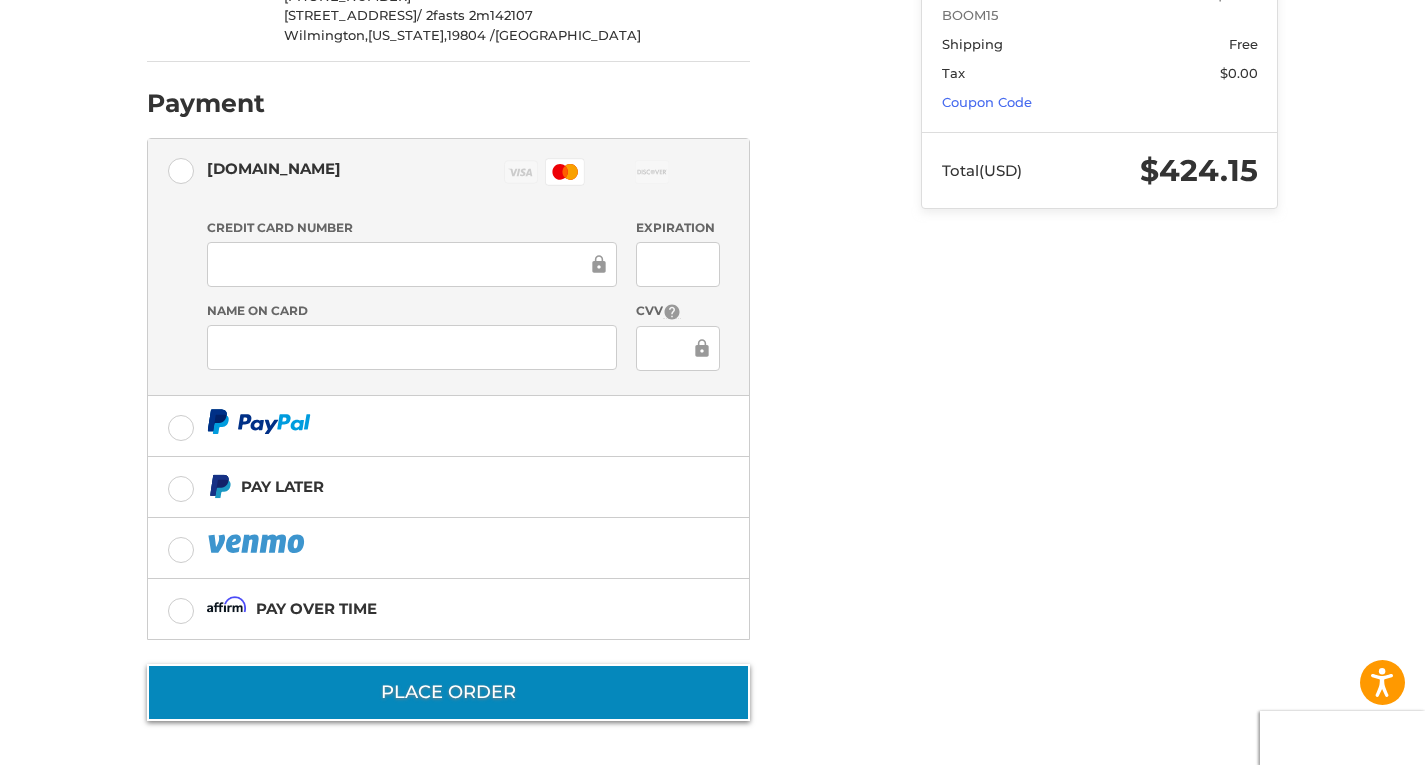 click on "Place Order" at bounding box center [448, 692] 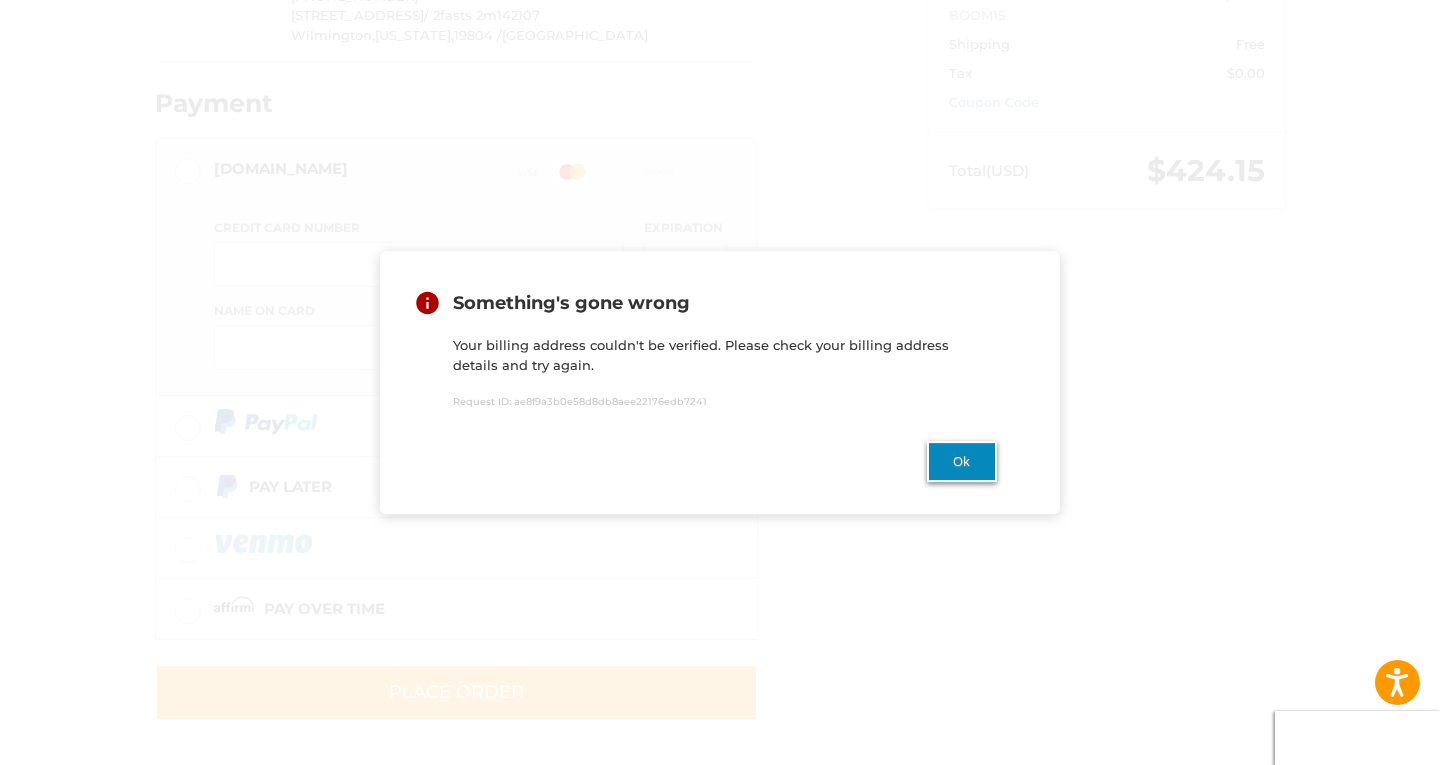 click on "Ok" at bounding box center [962, 461] 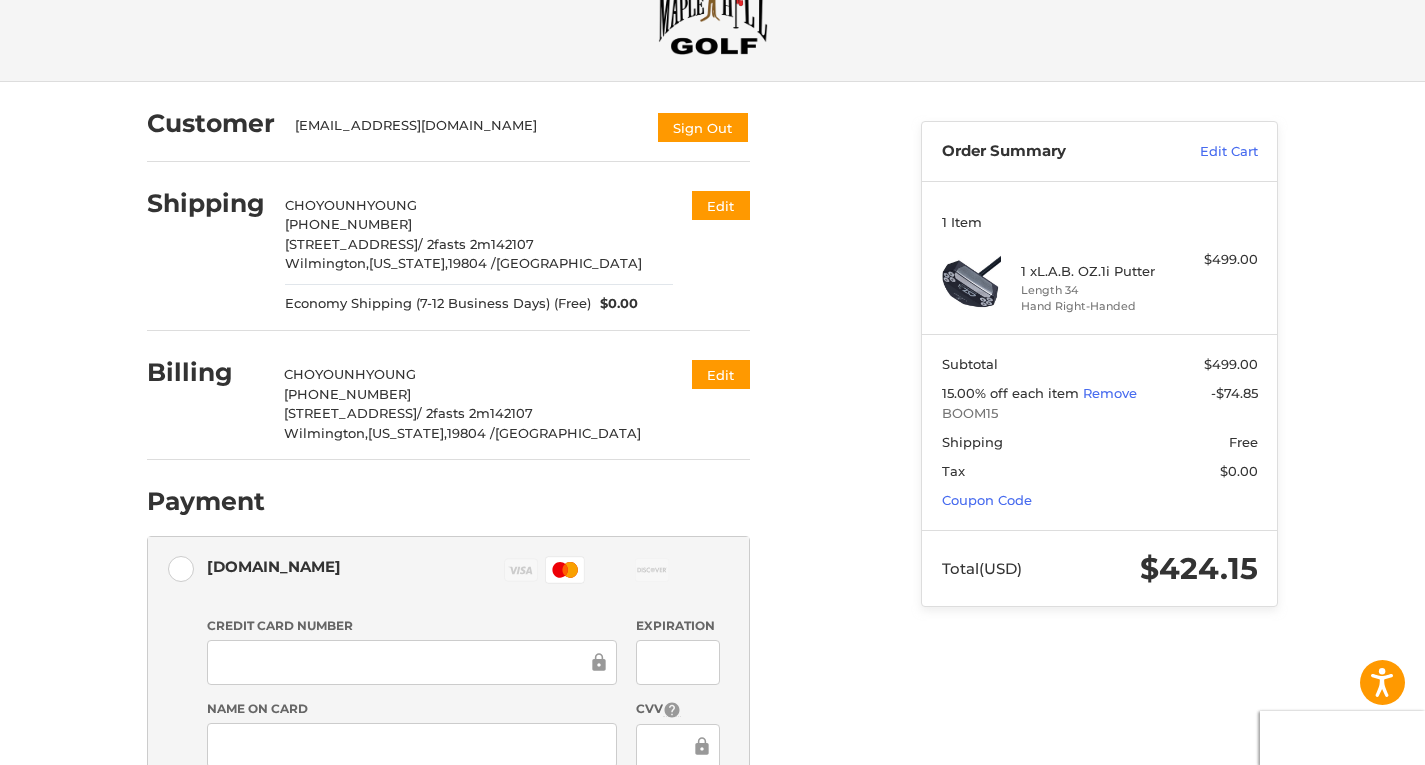 scroll, scrollTop: 278, scrollLeft: 0, axis: vertical 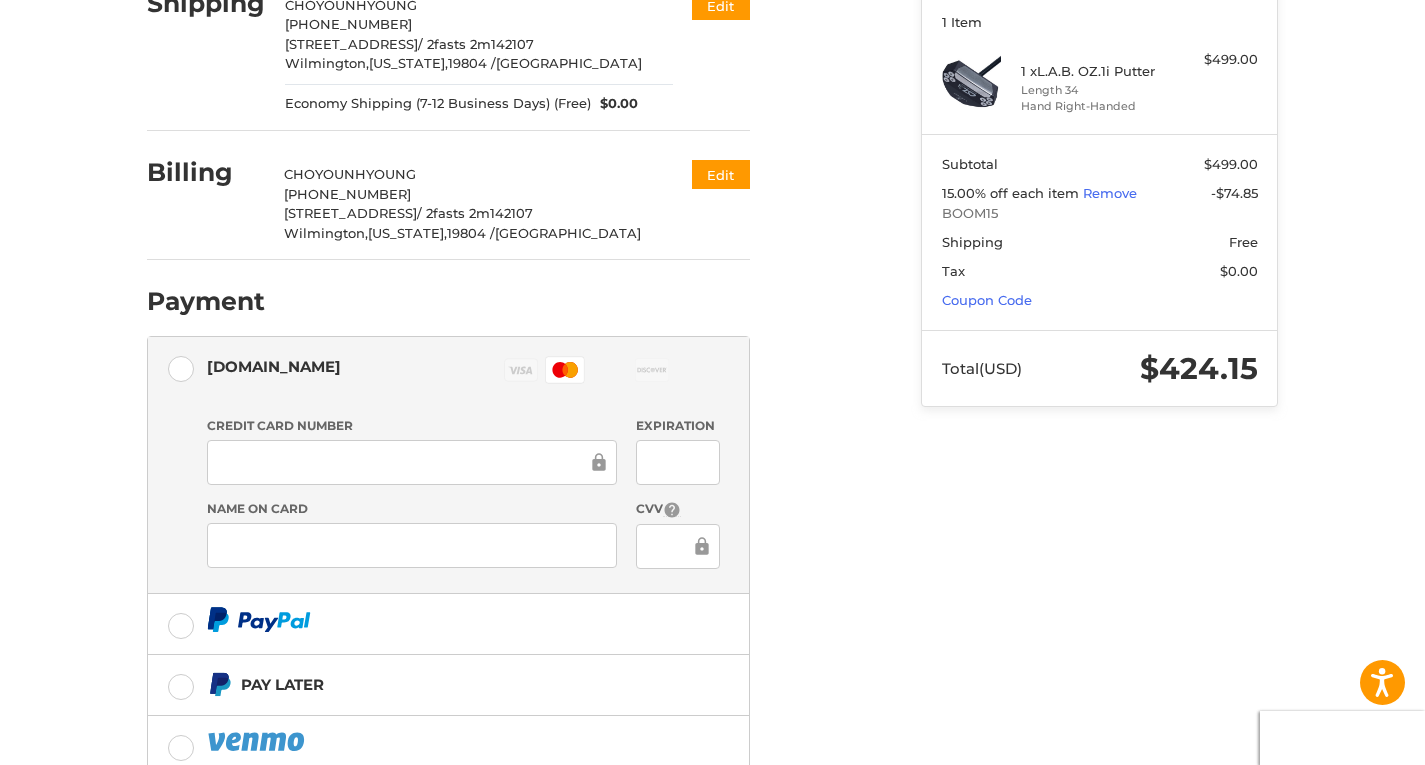 click on "Customer [EMAIL_ADDRESS][DOMAIN_NAME] Sign Out Shipping CHO  YOUNHYOUNG   [PHONE_NUMBER] [STREET_ADDRESS] 2m142107 [GEOGRAPHIC_DATA],  [US_STATE],  19804 /  [GEOGRAPHIC_DATA]  Economy Shipping (7-12 Business Days) (Free) $0.00 Edit Billing CHO  YOUNHYOUNG   [PHONE_NUMBER] [STREET_ADDRESS][US_STATE]  Edit Payment Payment Methods [DOMAIN_NAME] [DOMAIN_NAME] Visa Master Amex Discover Diners Club JCB Credit card Credit Card Number Expiration Name on Card CVV Pay Later Pay over time Redeemable Payments Coupon Code Place Order" at bounding box center (519, 412) 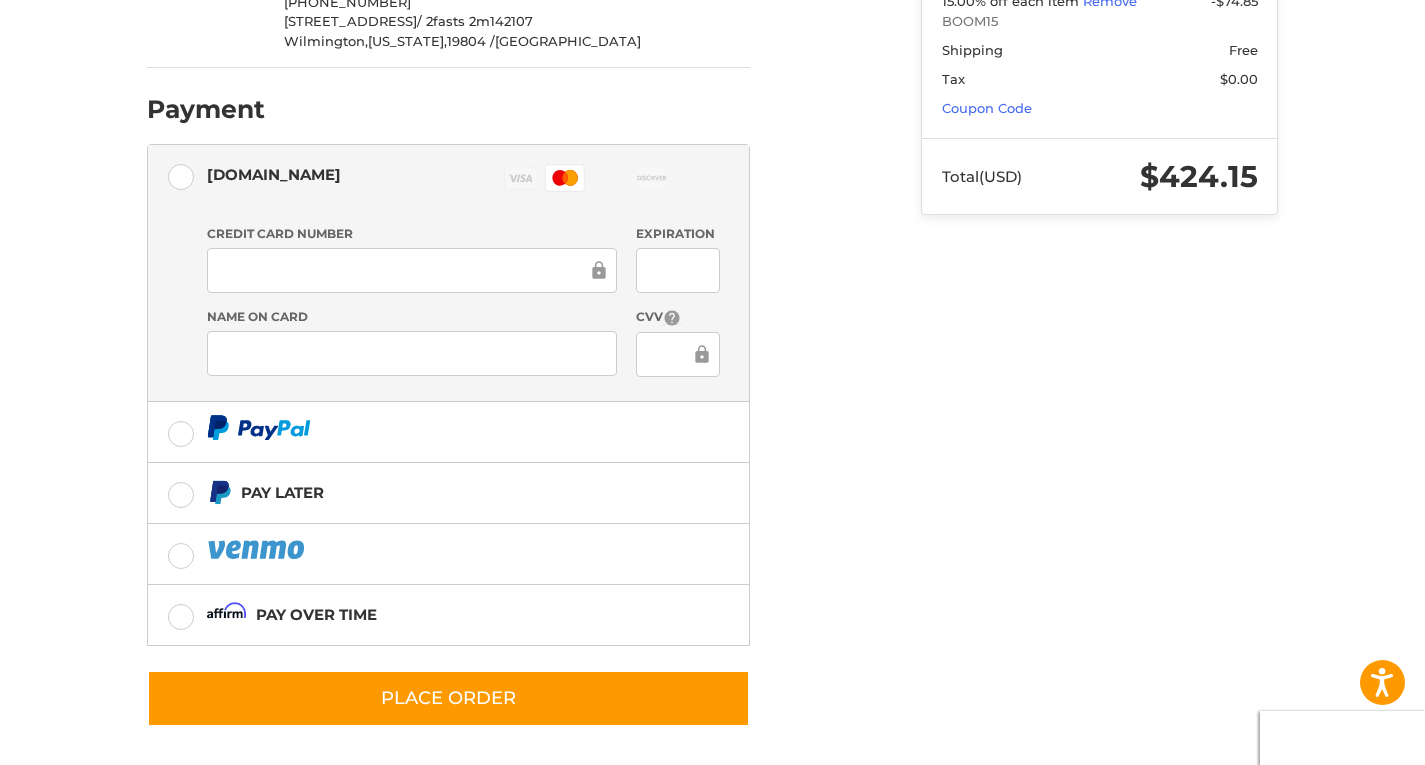 scroll, scrollTop: 478, scrollLeft: 0, axis: vertical 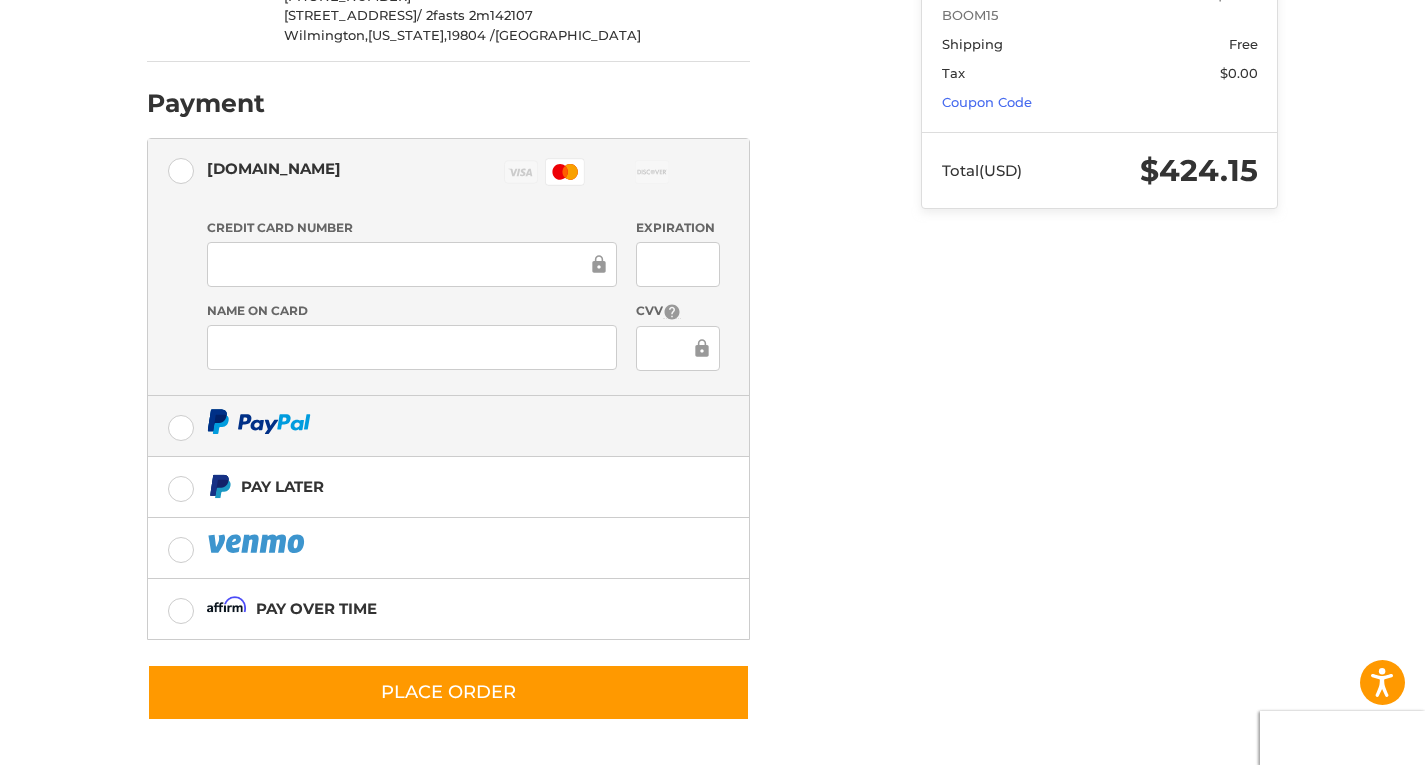 click at bounding box center [448, 426] 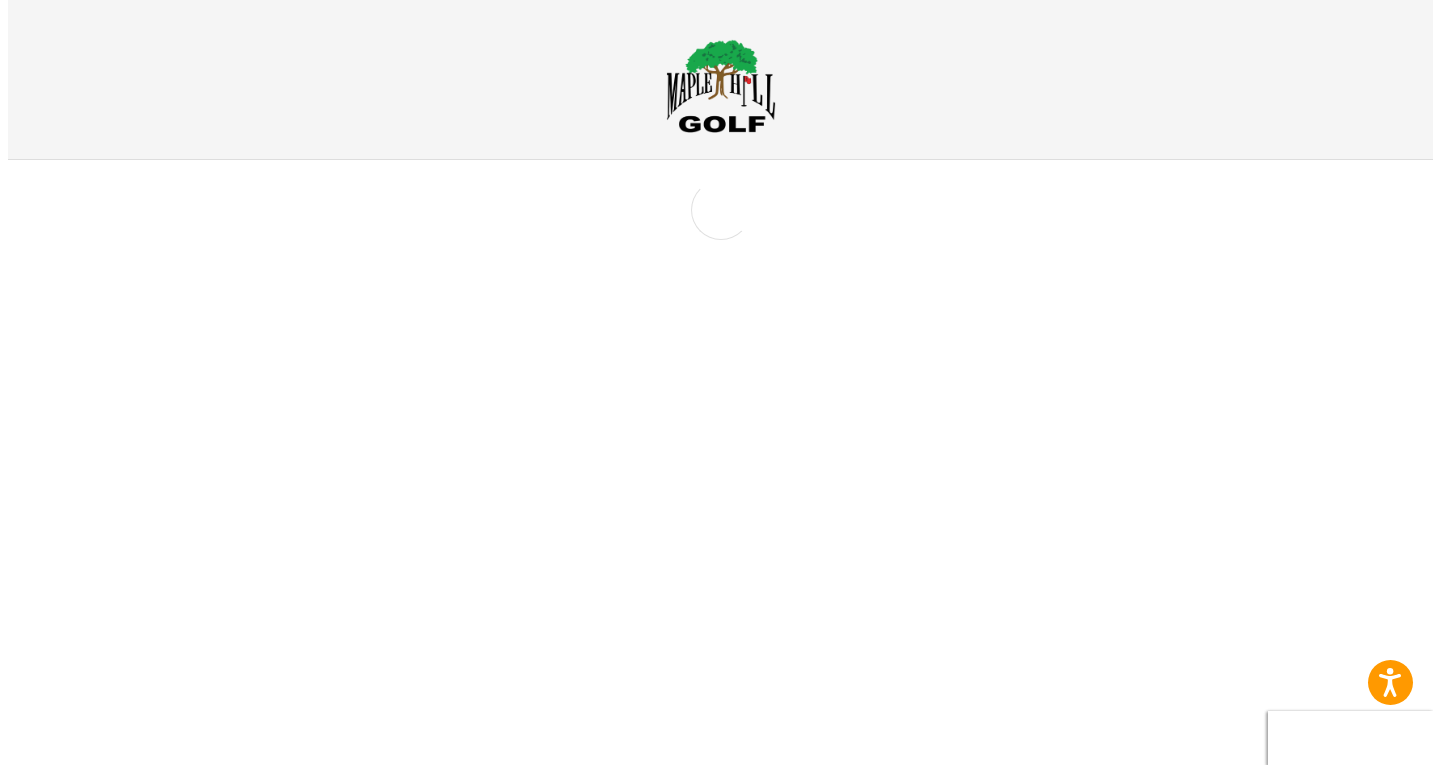 scroll, scrollTop: 0, scrollLeft: 0, axis: both 